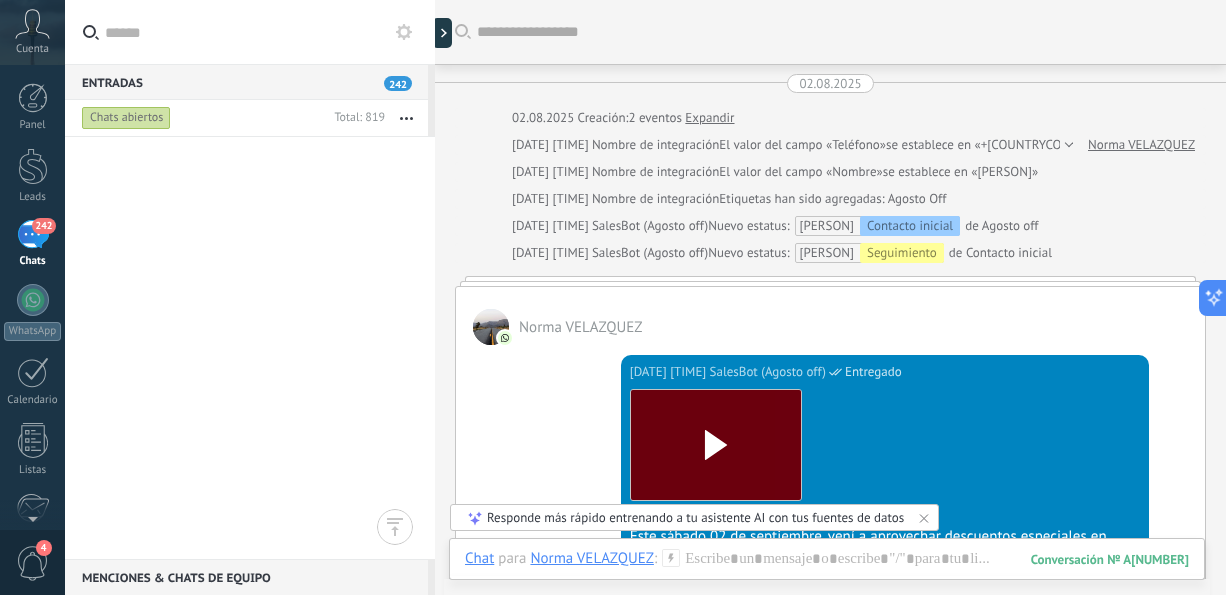 scroll, scrollTop: 0, scrollLeft: 0, axis: both 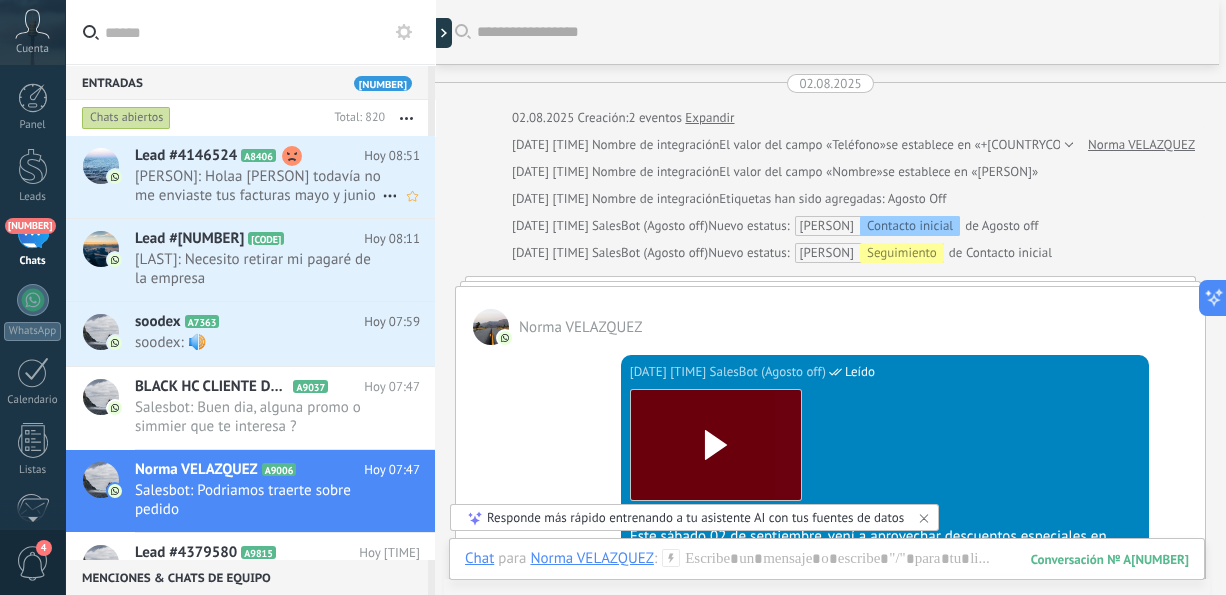 click on "Lead #[NUMBER]
[CODE]" at bounding box center [249, 156] 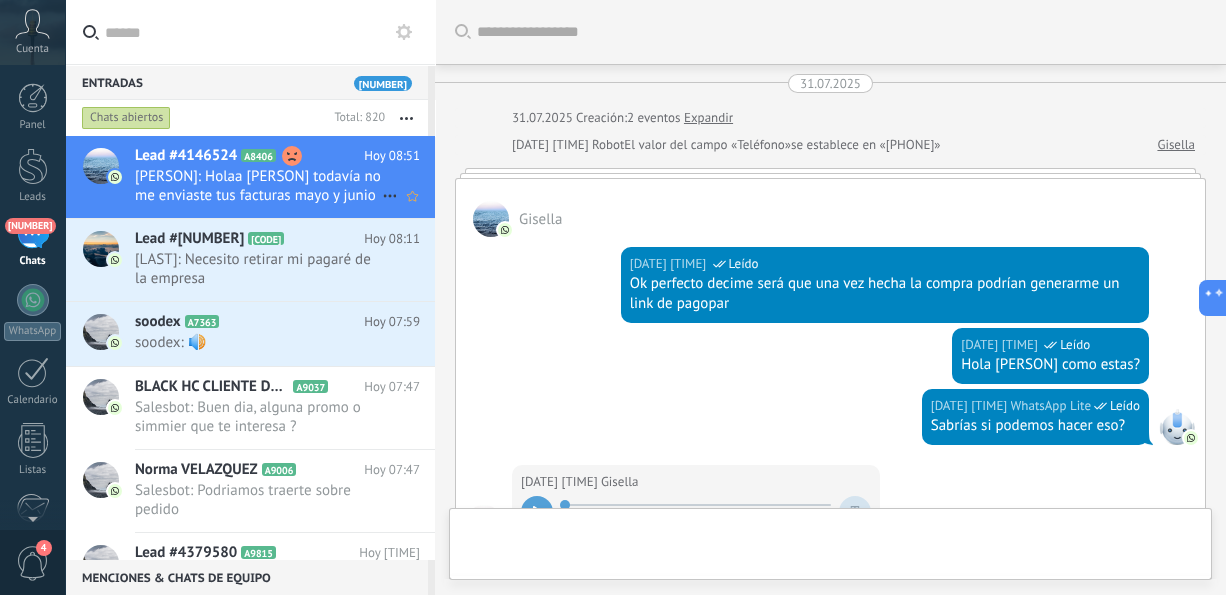scroll, scrollTop: 2134, scrollLeft: 0, axis: vertical 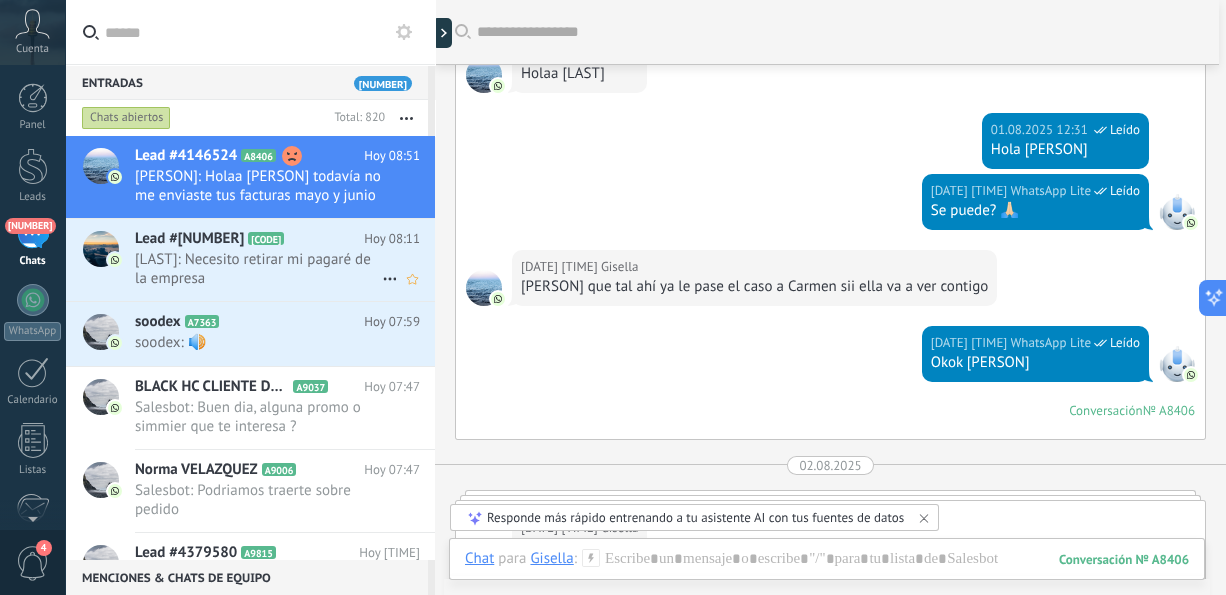 click on "[LAST]: Necesito retirar mi pagaré de la empresa" at bounding box center [258, 269] 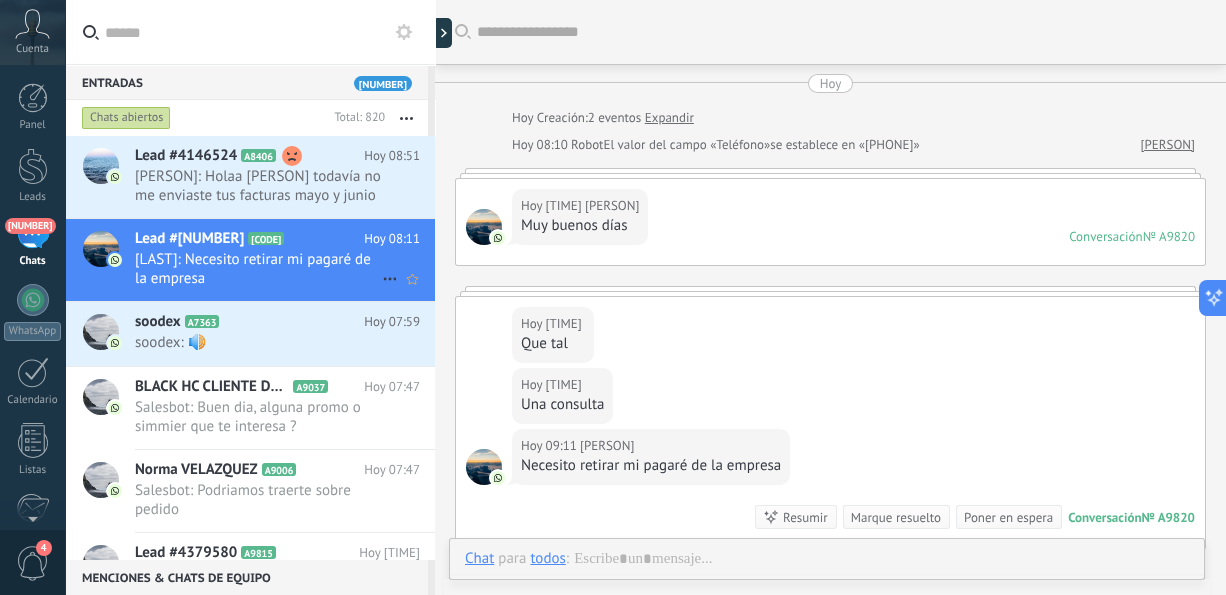 scroll, scrollTop: 188, scrollLeft: 0, axis: vertical 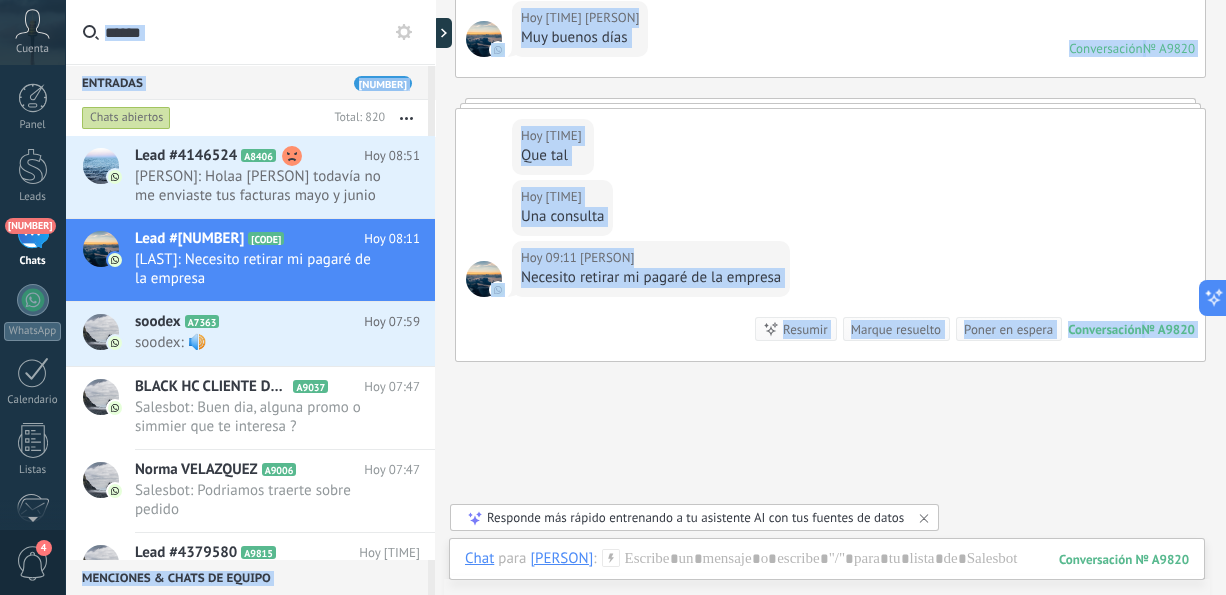 drag, startPoint x: 1225, startPoint y: 453, endPoint x: 1226, endPoint y: 327, distance: 126.00397 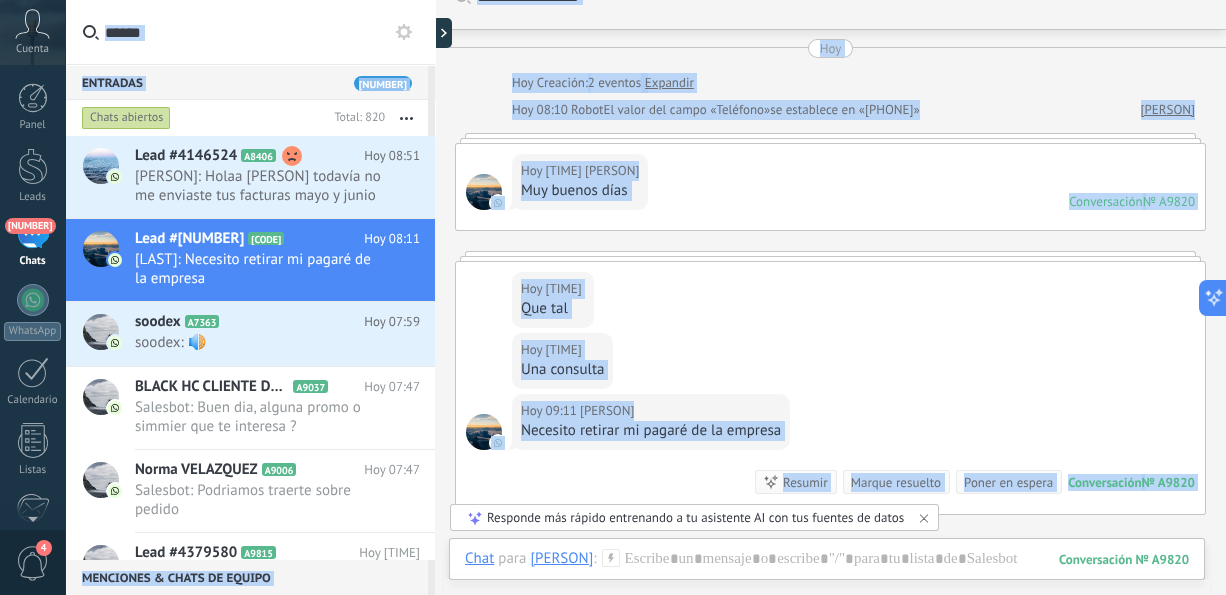 scroll, scrollTop: 0, scrollLeft: 0, axis: both 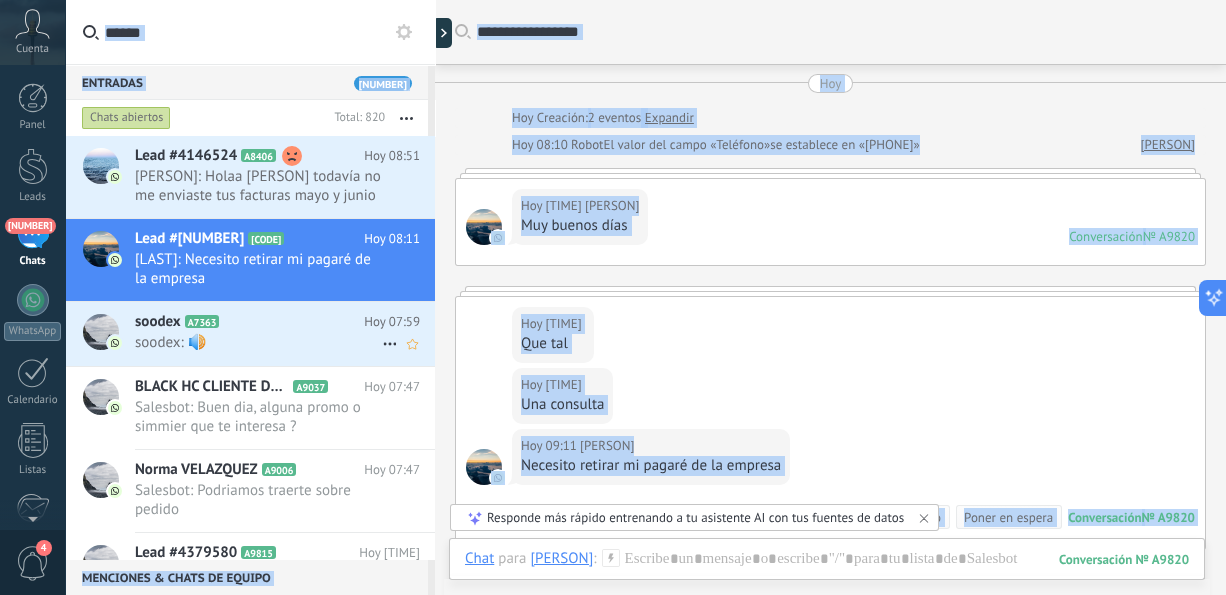 click on "soodex
A7363" at bounding box center [249, 322] 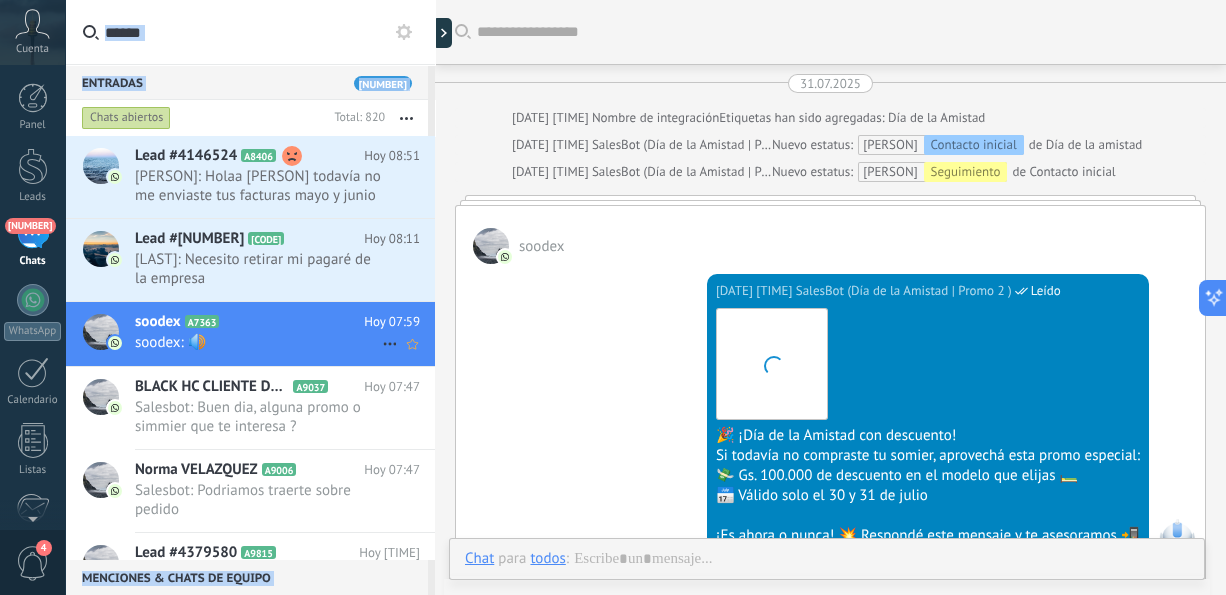 scroll, scrollTop: 2214, scrollLeft: 0, axis: vertical 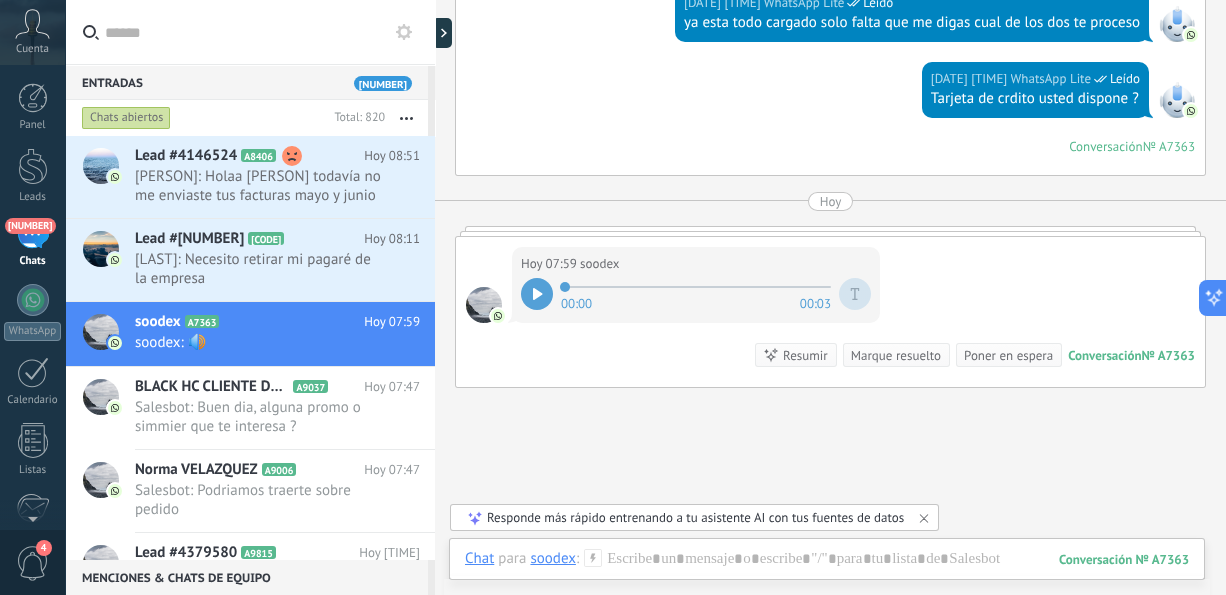 click 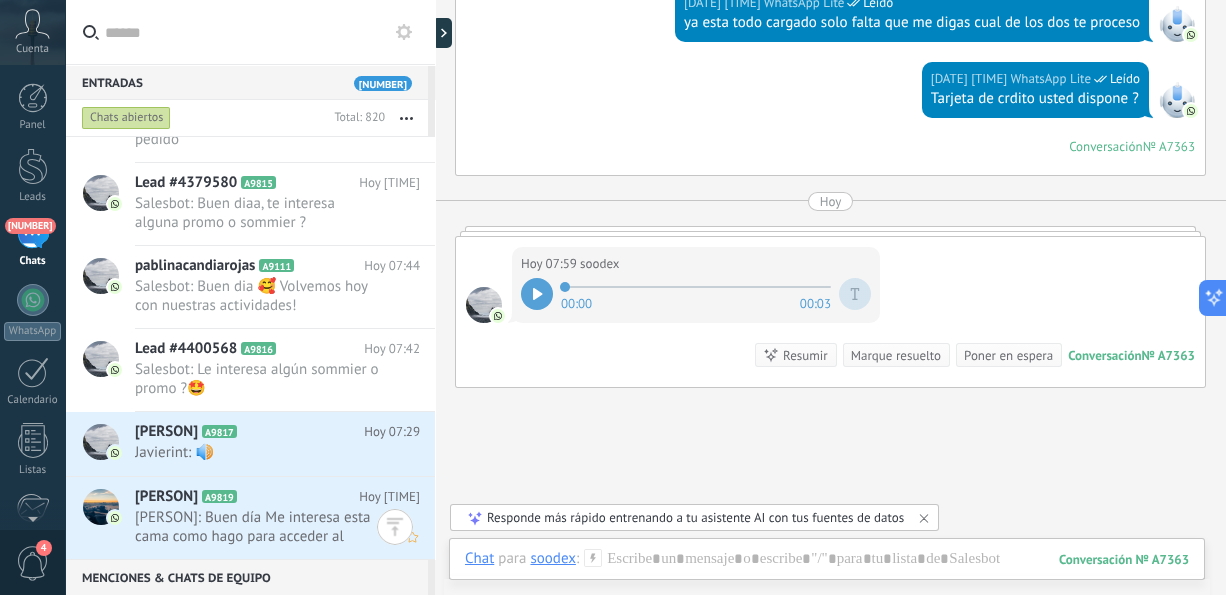 click on "[PERSON]: Buen día
Me interesa esta cama como hago para acceder al crédito" at bounding box center (258, 527) 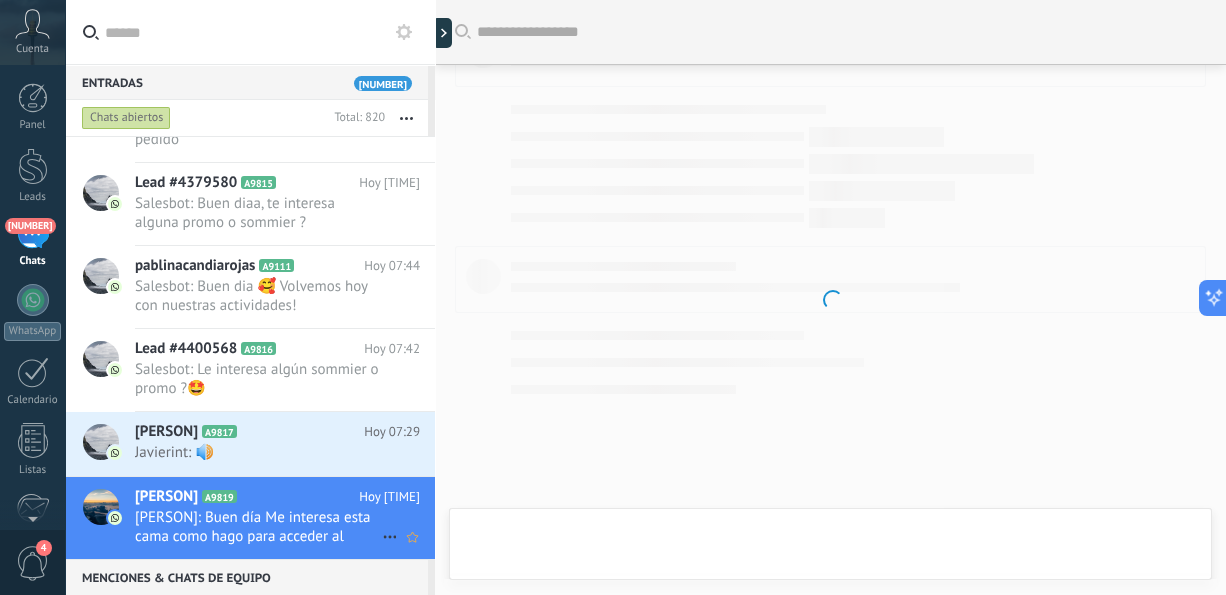scroll, scrollTop: 578, scrollLeft: 0, axis: vertical 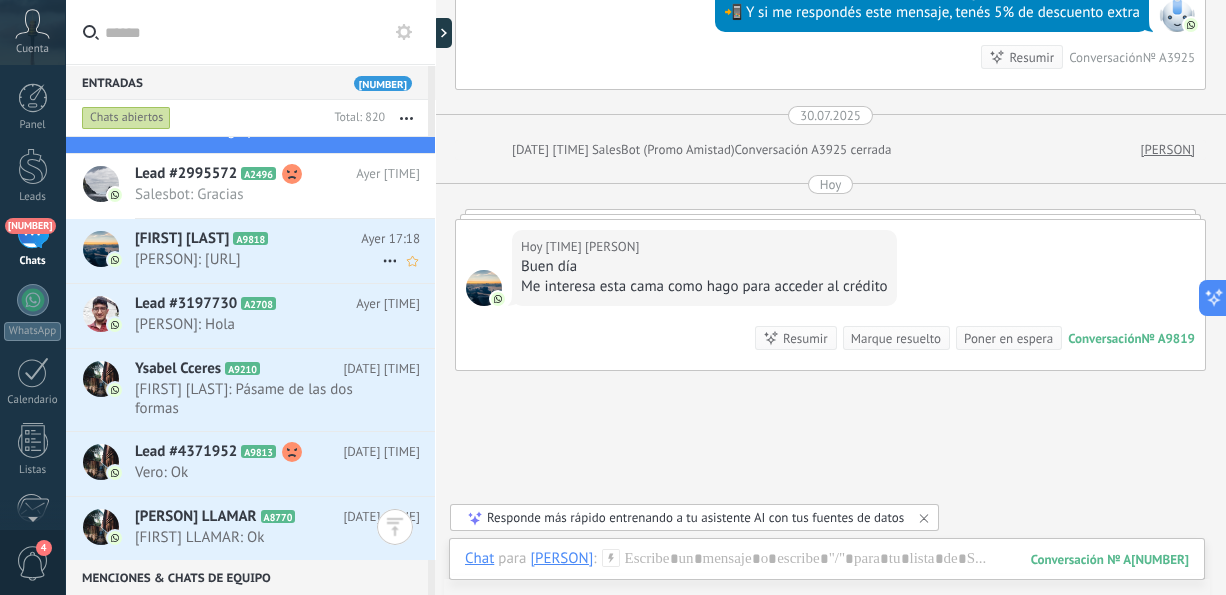 click on "[PERSON]: [URL]" at bounding box center (258, 259) 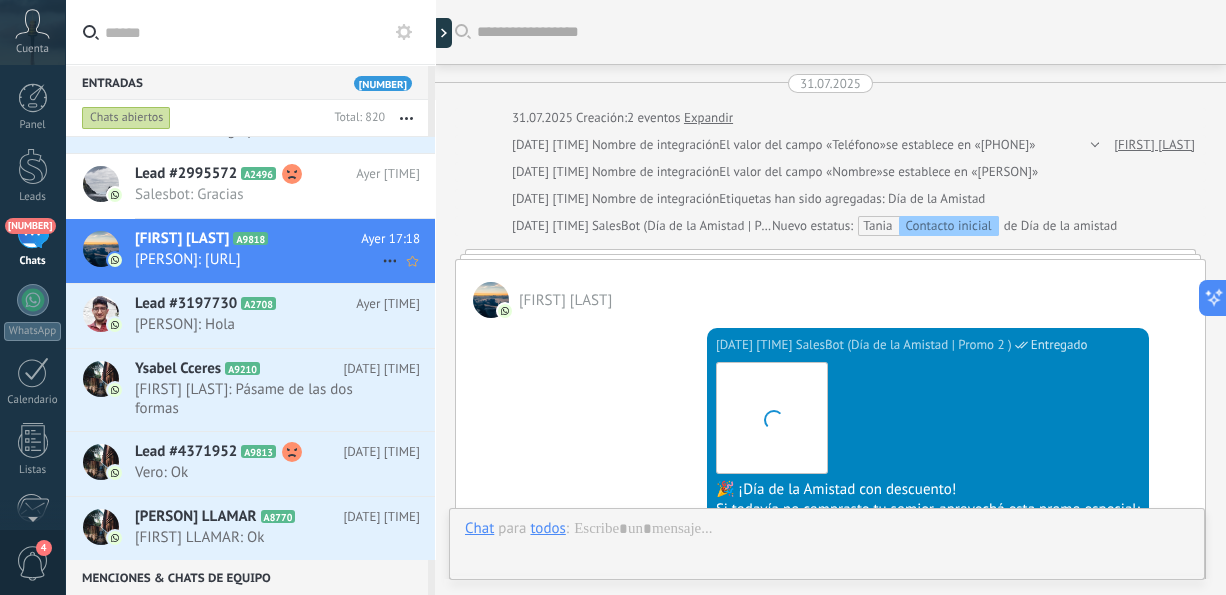 scroll, scrollTop: 677, scrollLeft: 0, axis: vertical 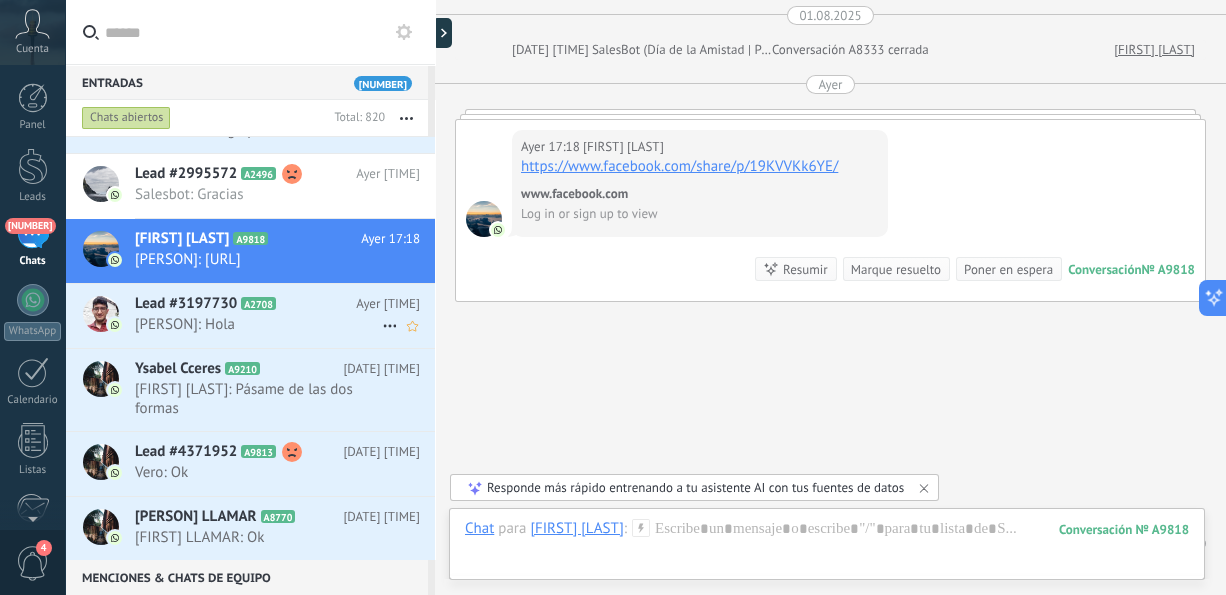 click on "Lead #3197730
A2708" at bounding box center [245, 304] 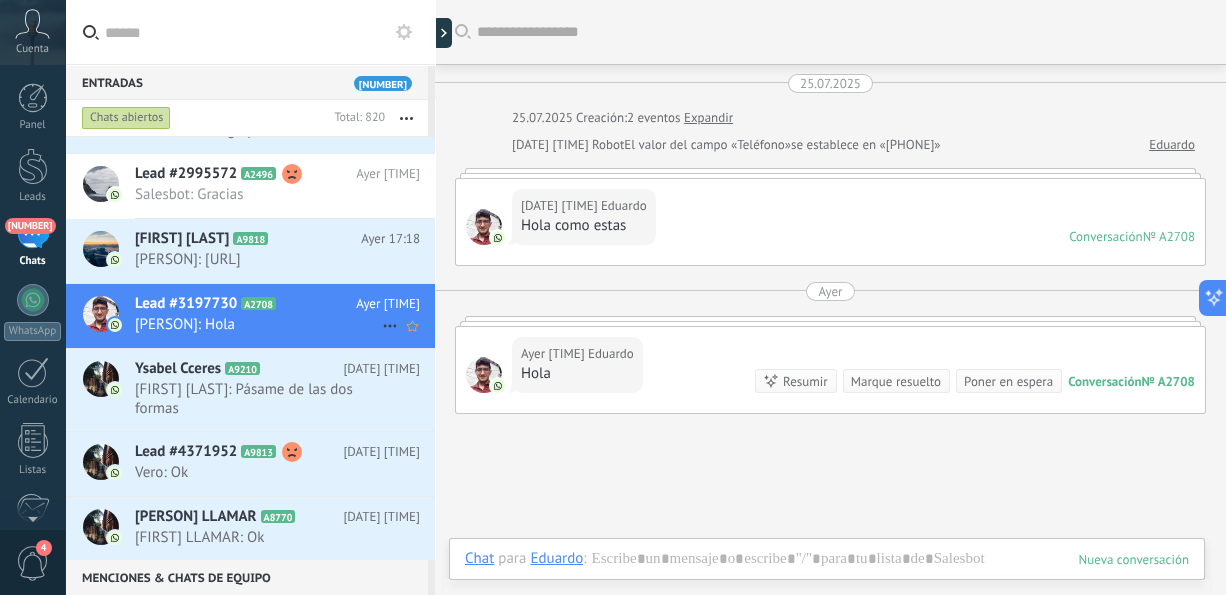scroll, scrollTop: 64, scrollLeft: 0, axis: vertical 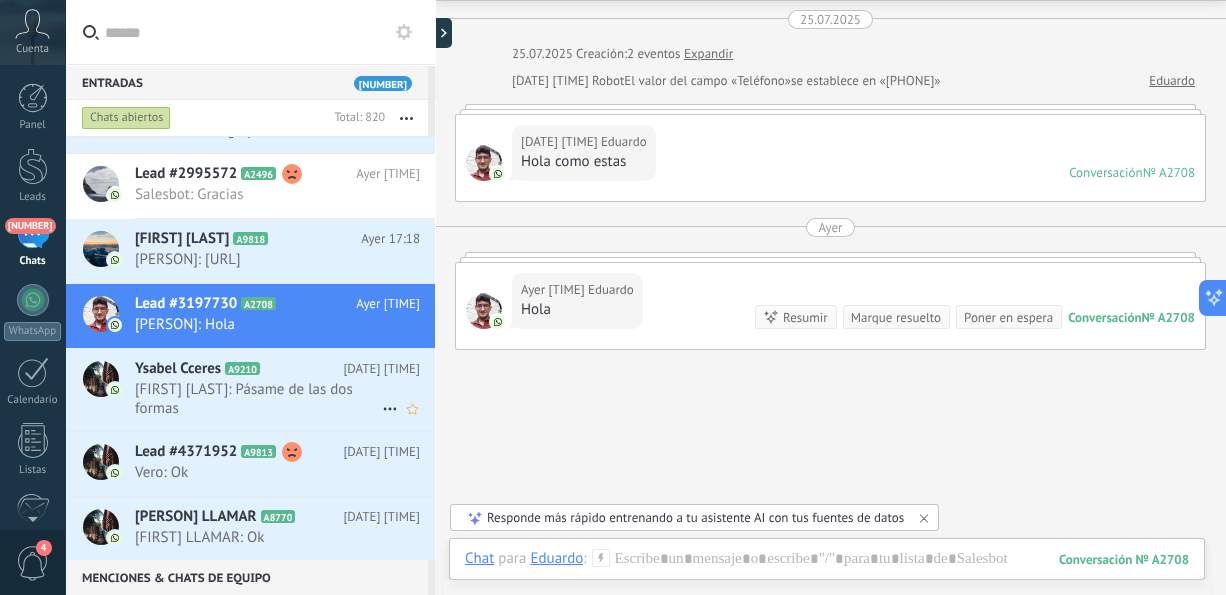 click on "[PERSON]
[CODE]" at bounding box center (239, 369) 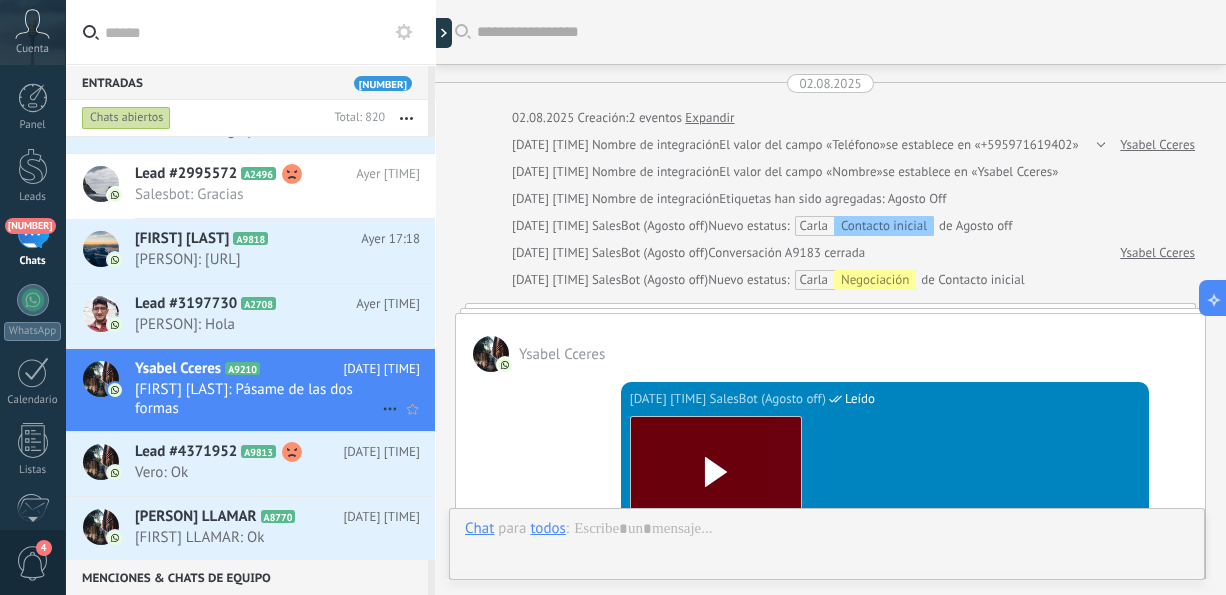 scroll, scrollTop: 1594, scrollLeft: 0, axis: vertical 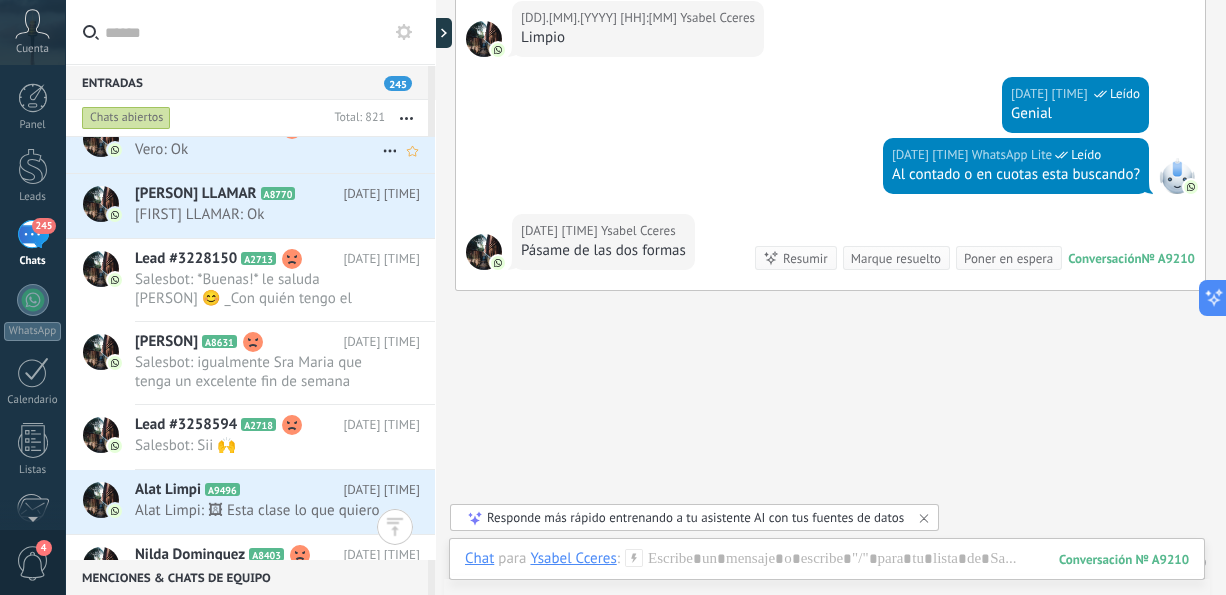 click on "Lead #[NUMBER]
[CODE]
[DATE] [TIME]
Vero: Ok" at bounding box center [285, 140] 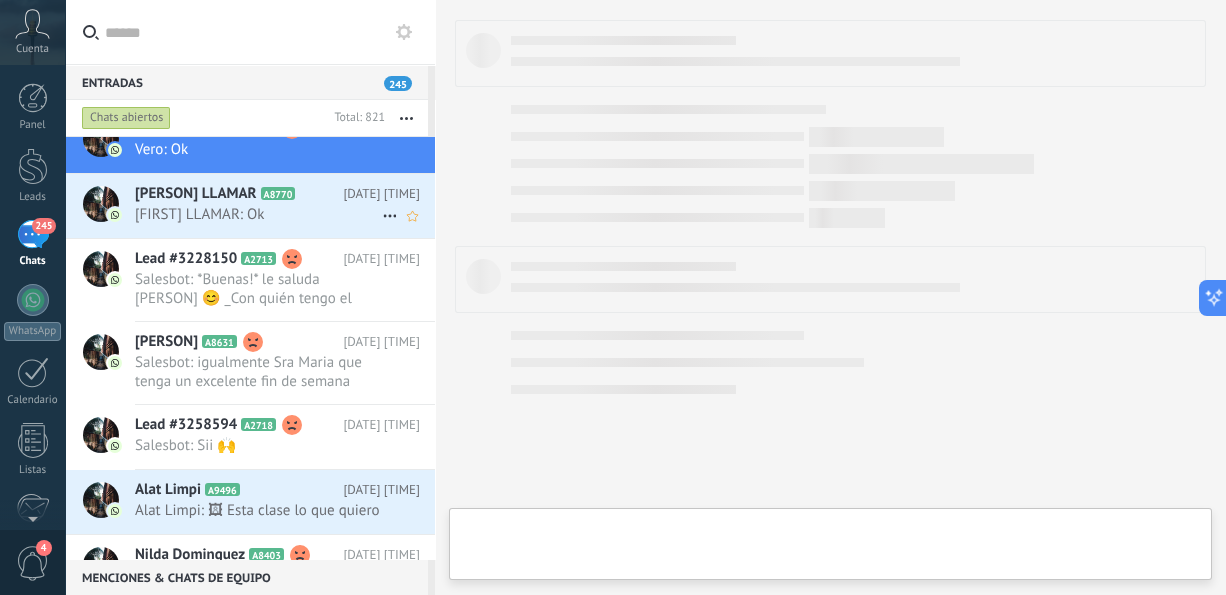 scroll, scrollTop: 1134, scrollLeft: 0, axis: vertical 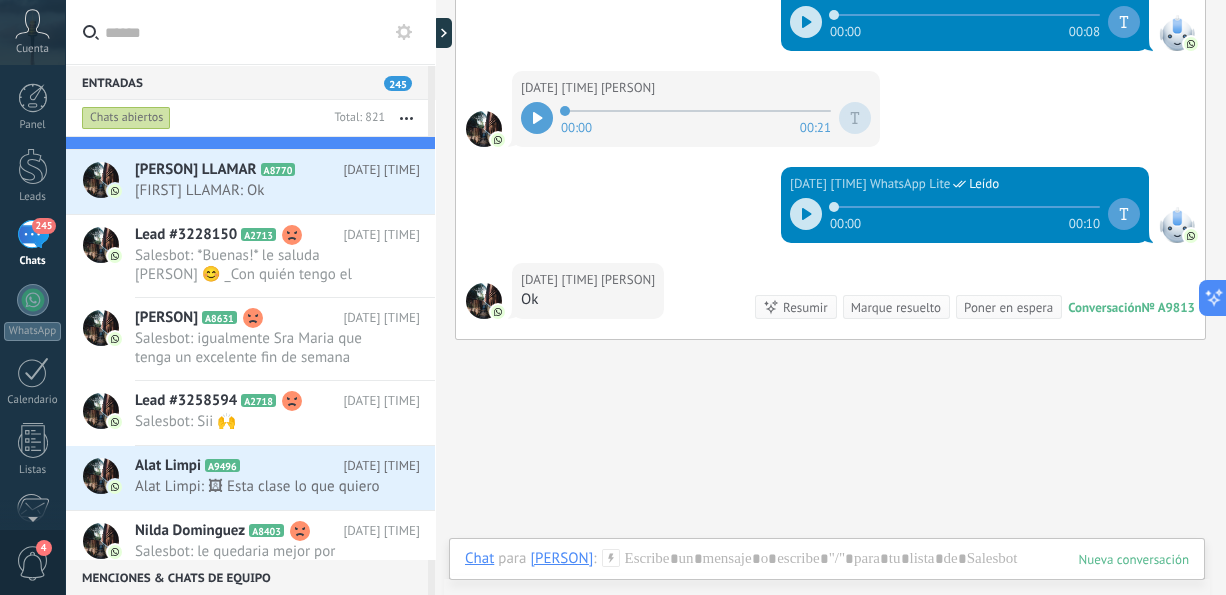 click 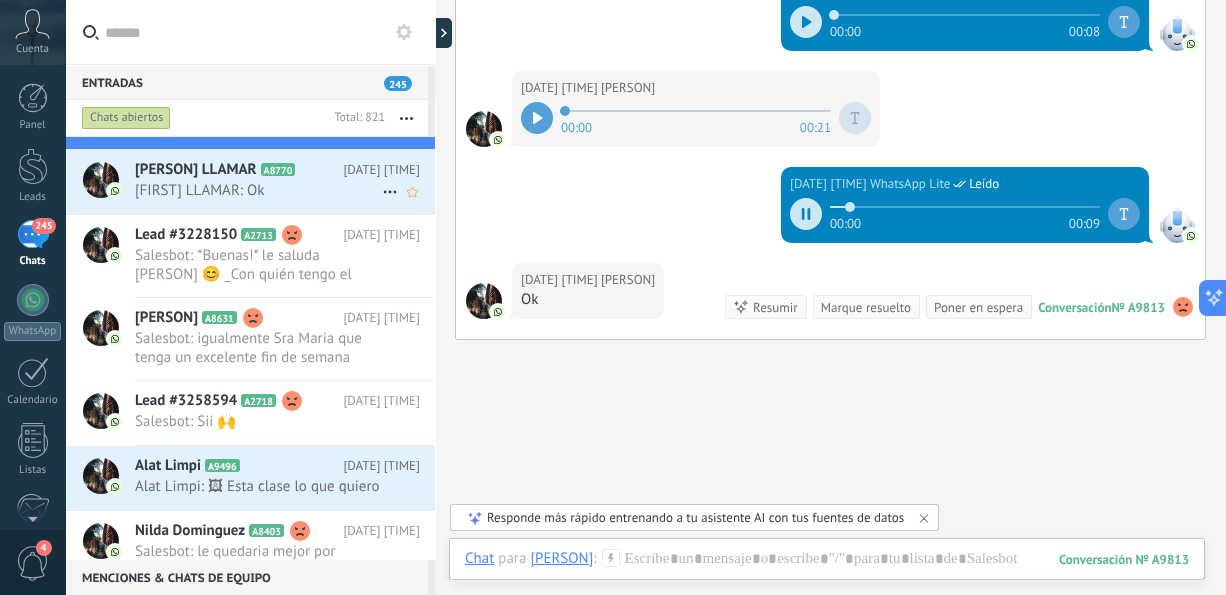click on "[FIRST] LLAMAR: Ok" at bounding box center [258, 190] 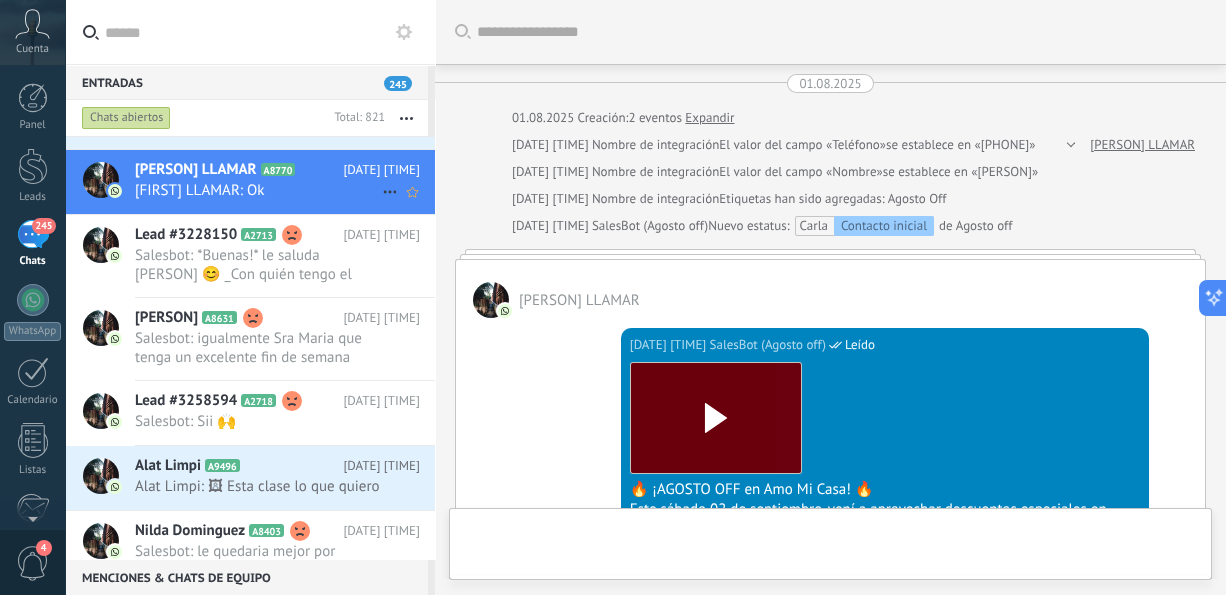 scroll, scrollTop: 1936, scrollLeft: 0, axis: vertical 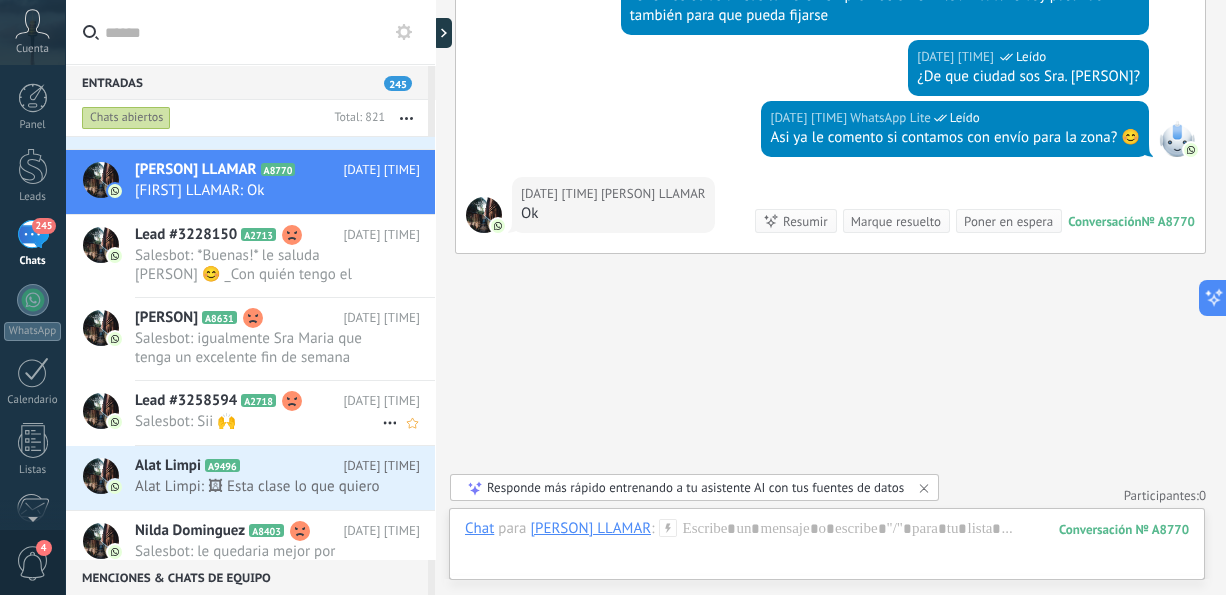 click on "[DATE] [TIME]" at bounding box center (381, 401) 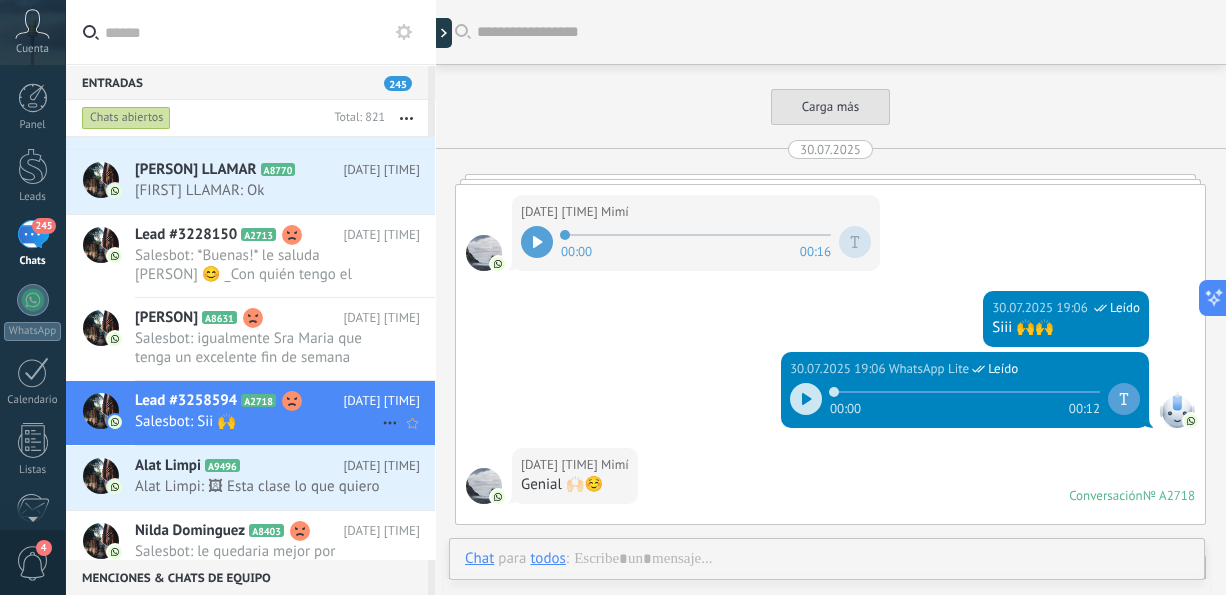 scroll, scrollTop: 2129, scrollLeft: 0, axis: vertical 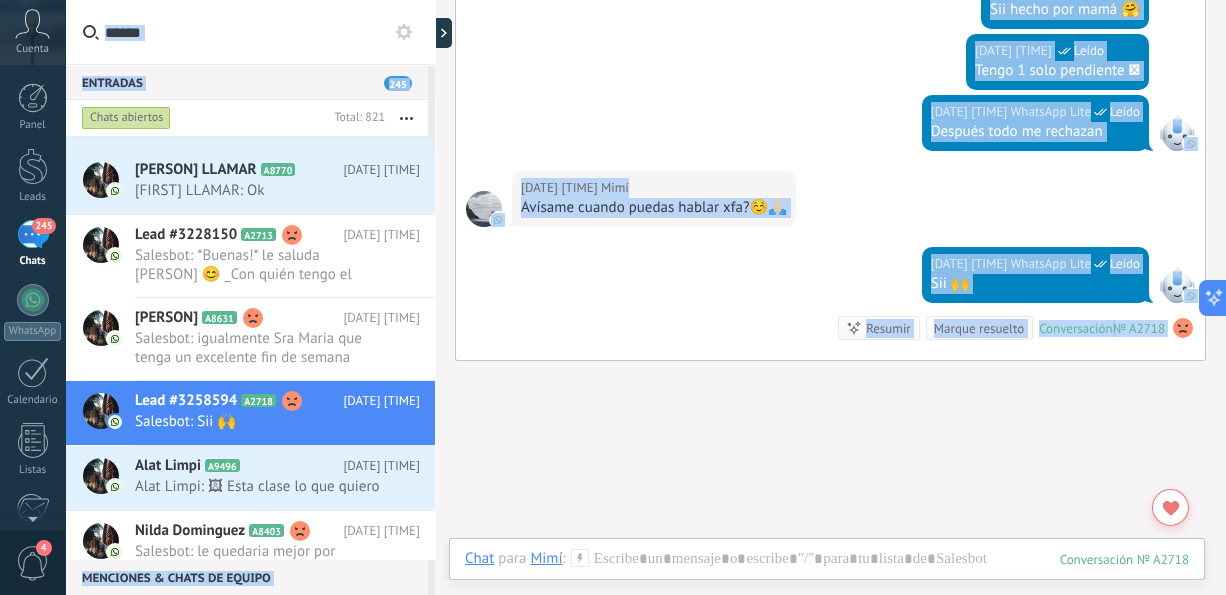 drag, startPoint x: 1225, startPoint y: 464, endPoint x: 1226, endPoint y: 402, distance: 62.008064 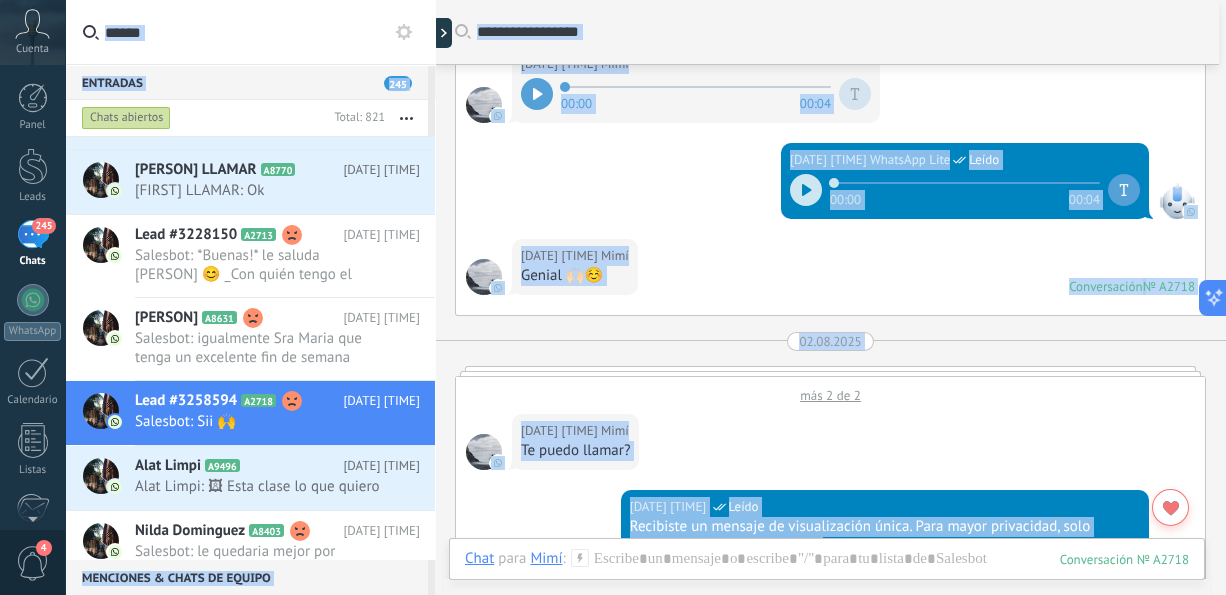 scroll, scrollTop: 1231, scrollLeft: 0, axis: vertical 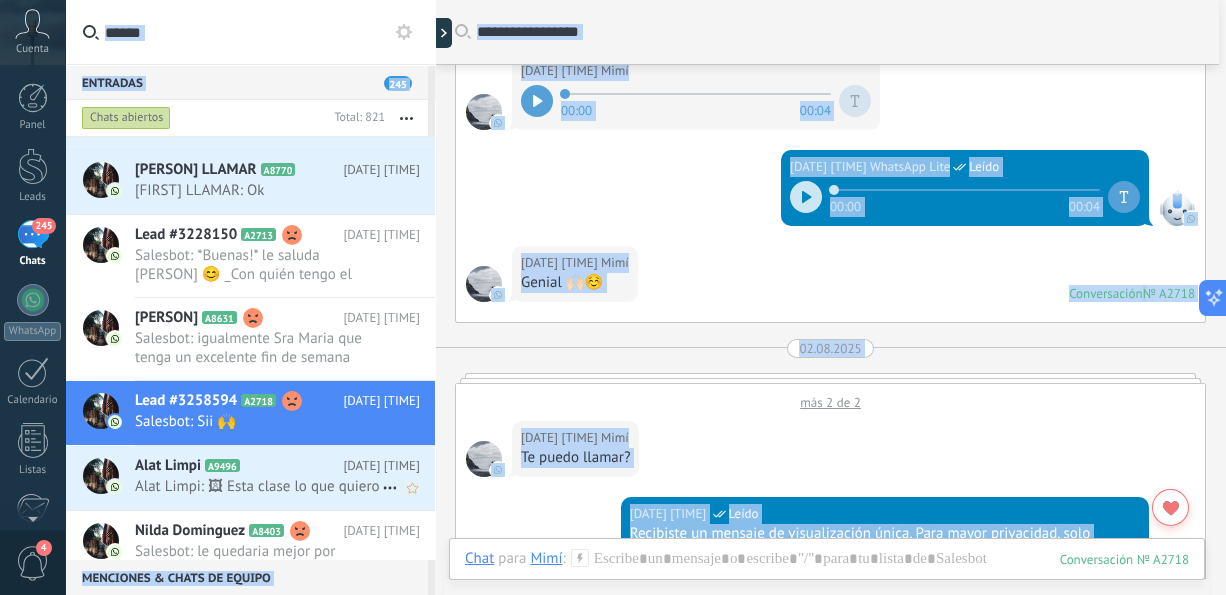 click on "Alat Limpi: 🖼 Esta clase lo que quiero" at bounding box center (258, 486) 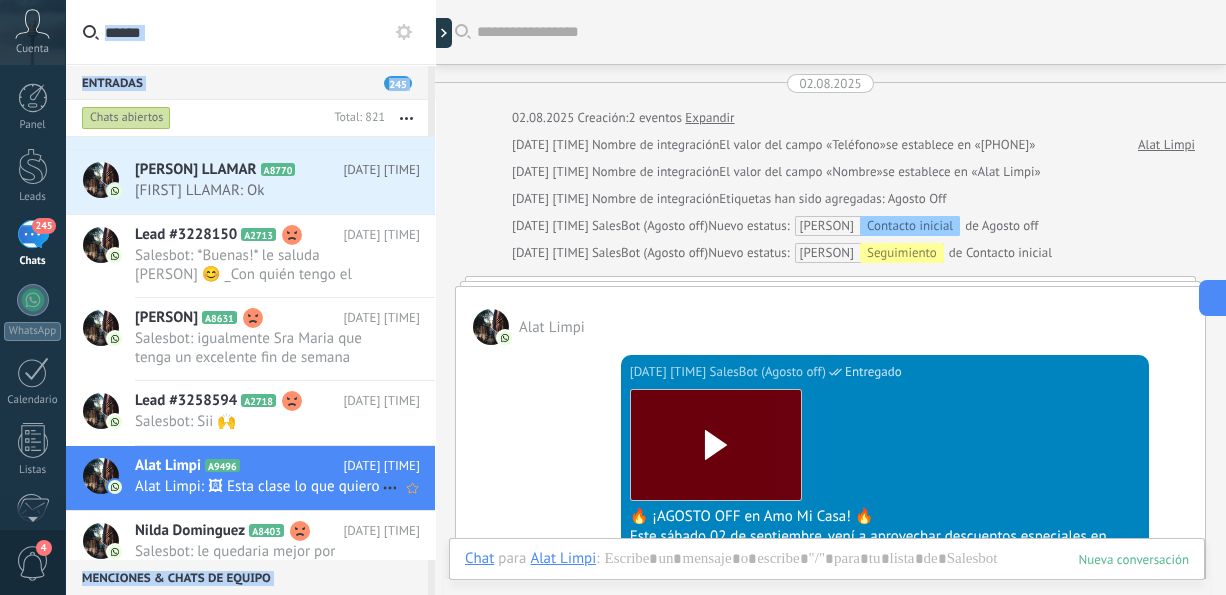 scroll, scrollTop: 1173, scrollLeft: 0, axis: vertical 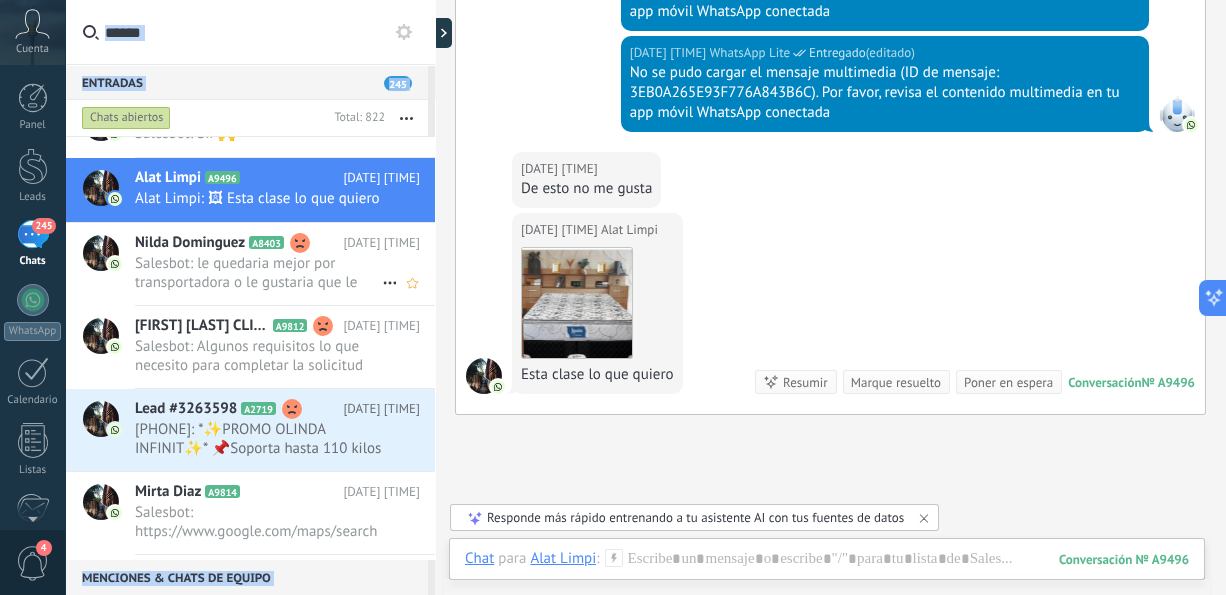 click on "Salesbot: le quedaria mejor por transportadora o le gustaria que le llevemos hoy a la casa de su prima Sra [FIRST]?" at bounding box center [258, 273] 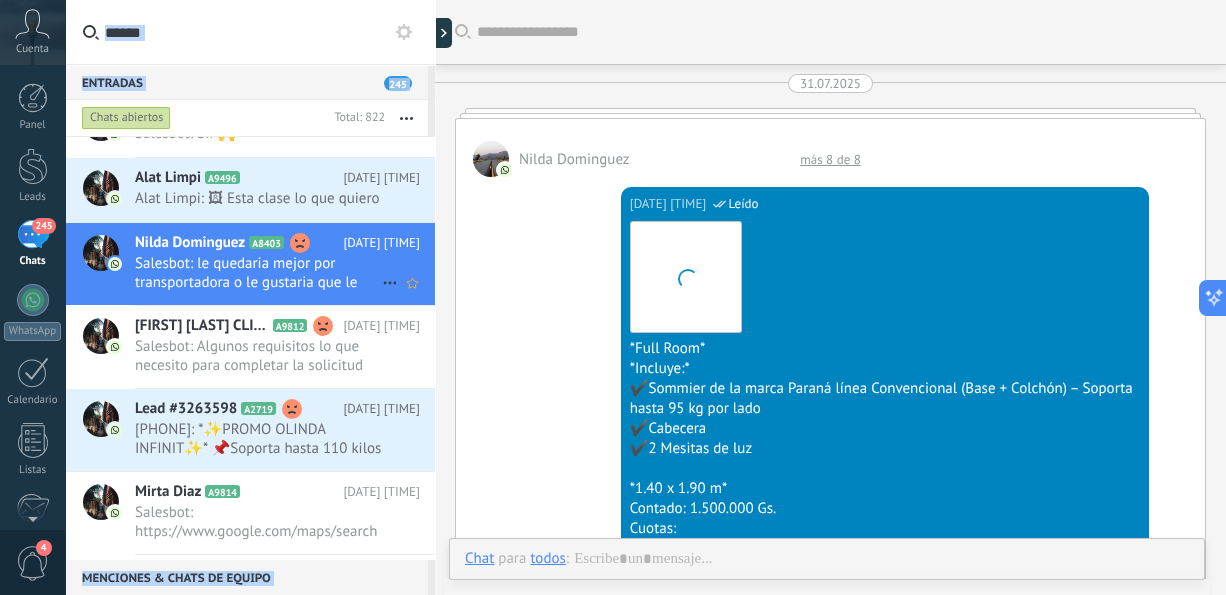 scroll, scrollTop: 2998, scrollLeft: 0, axis: vertical 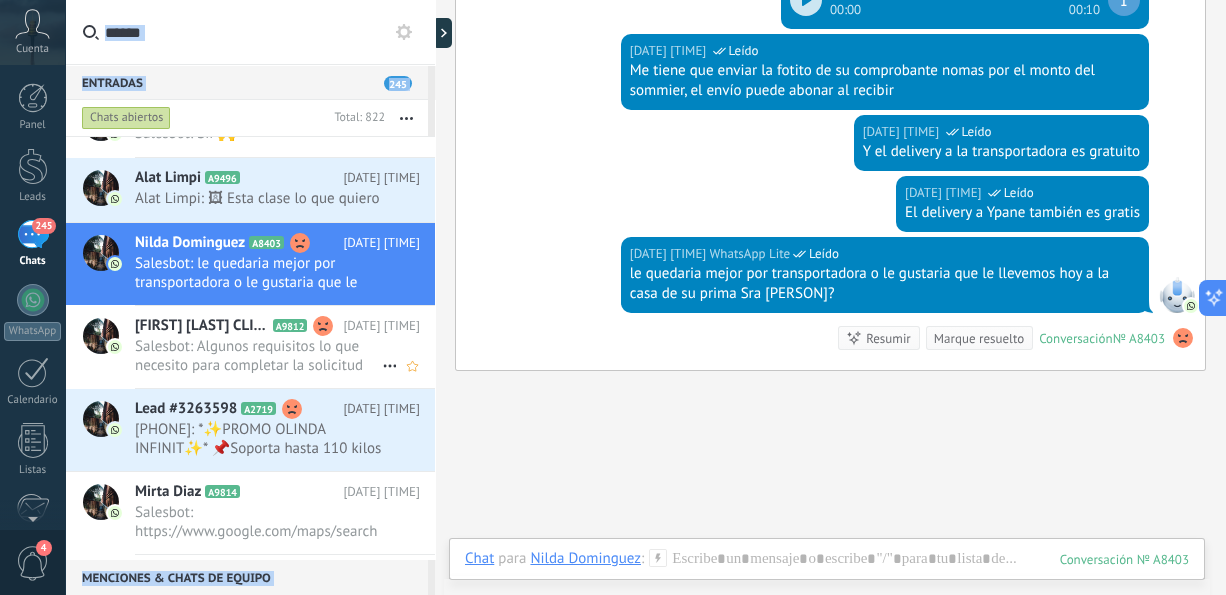 click on "Salesbot: Algunos requisitos lo que necesito para completar la solicitud 🙌" at bounding box center (258, 356) 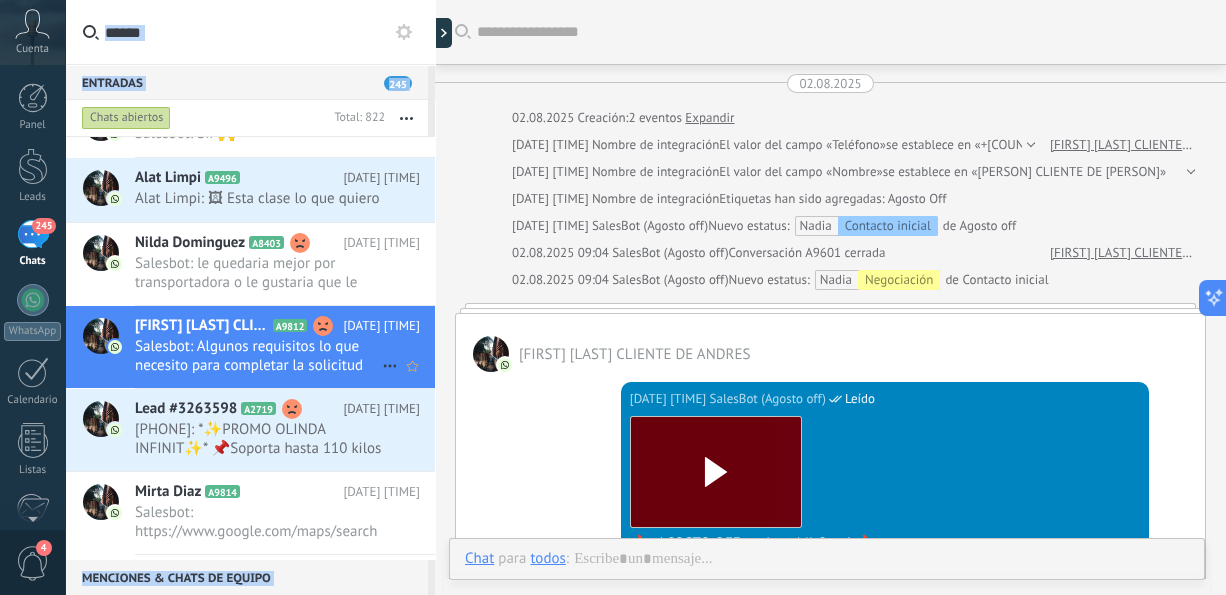 scroll, scrollTop: 1462, scrollLeft: 0, axis: vertical 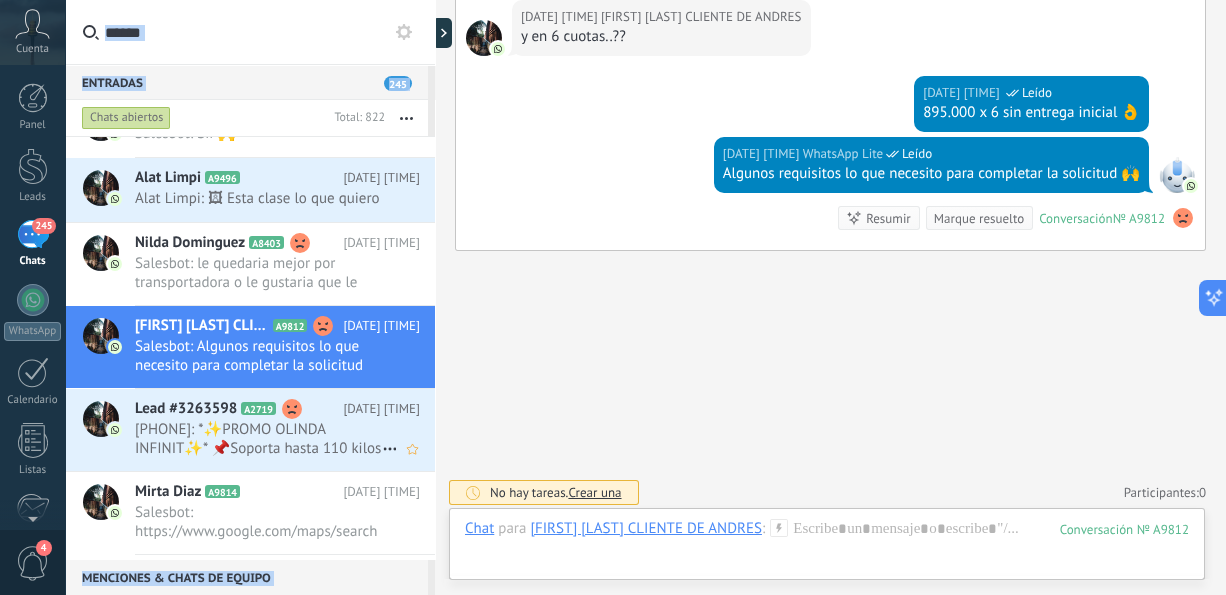 click on "[PHONE]: *✨PROMO OLINDA INFINIT✨*
📌Soporta hasta 110 kilos por lado
📌Posee Pillow Top  y resortes bonell
📌Antiácaros..." at bounding box center (258, 439) 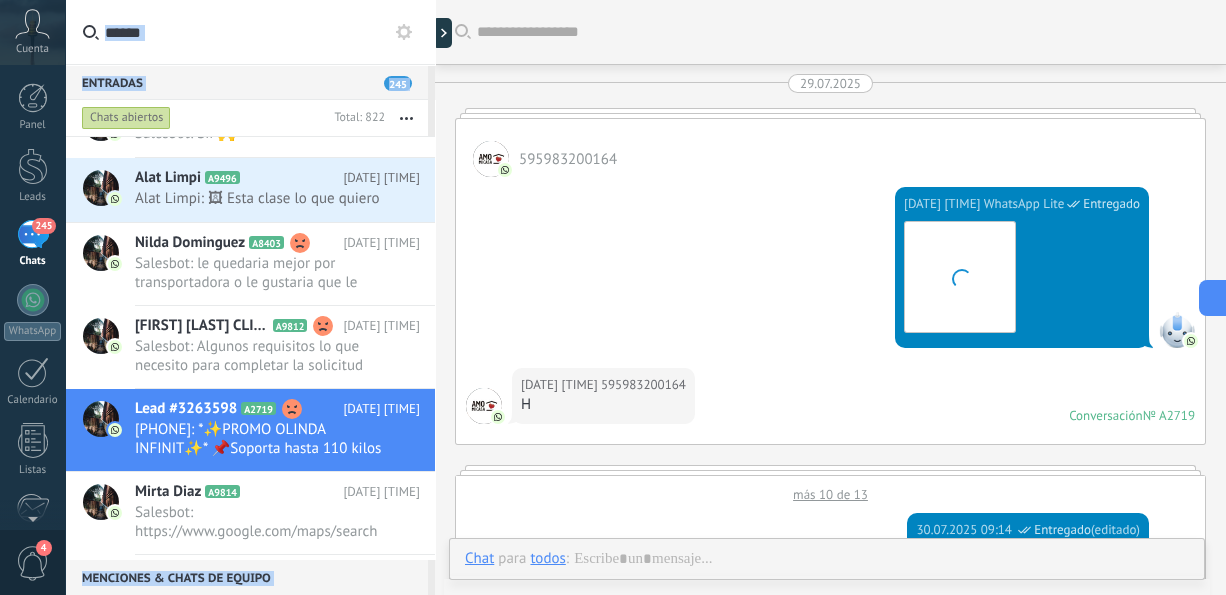 scroll, scrollTop: 4111, scrollLeft: 0, axis: vertical 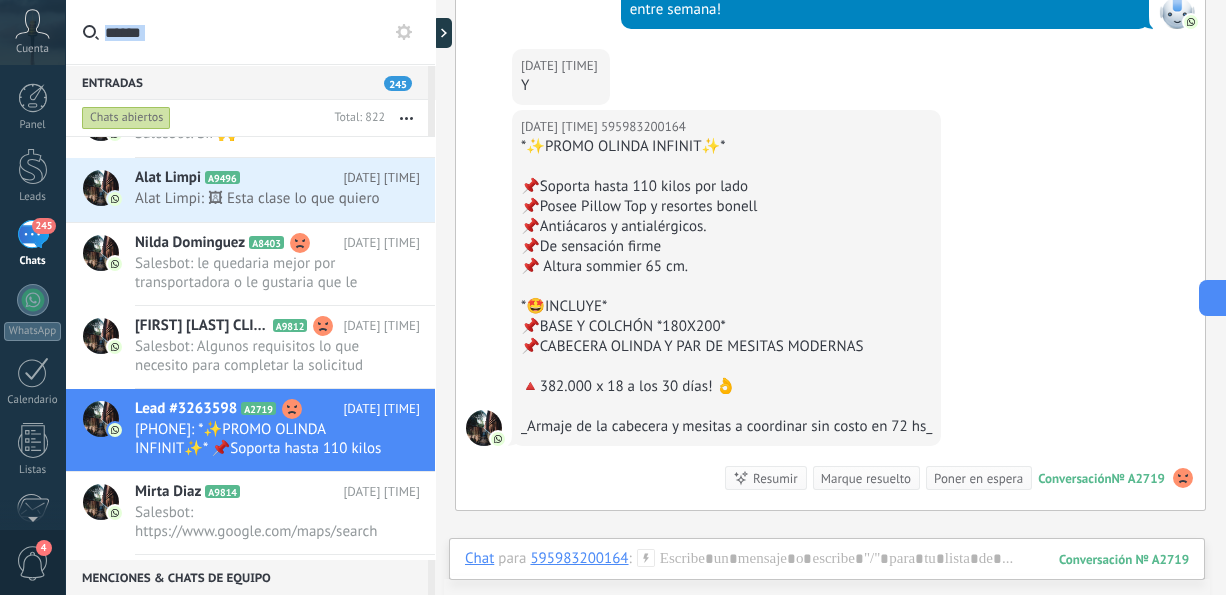 click at bounding box center (435, 297) 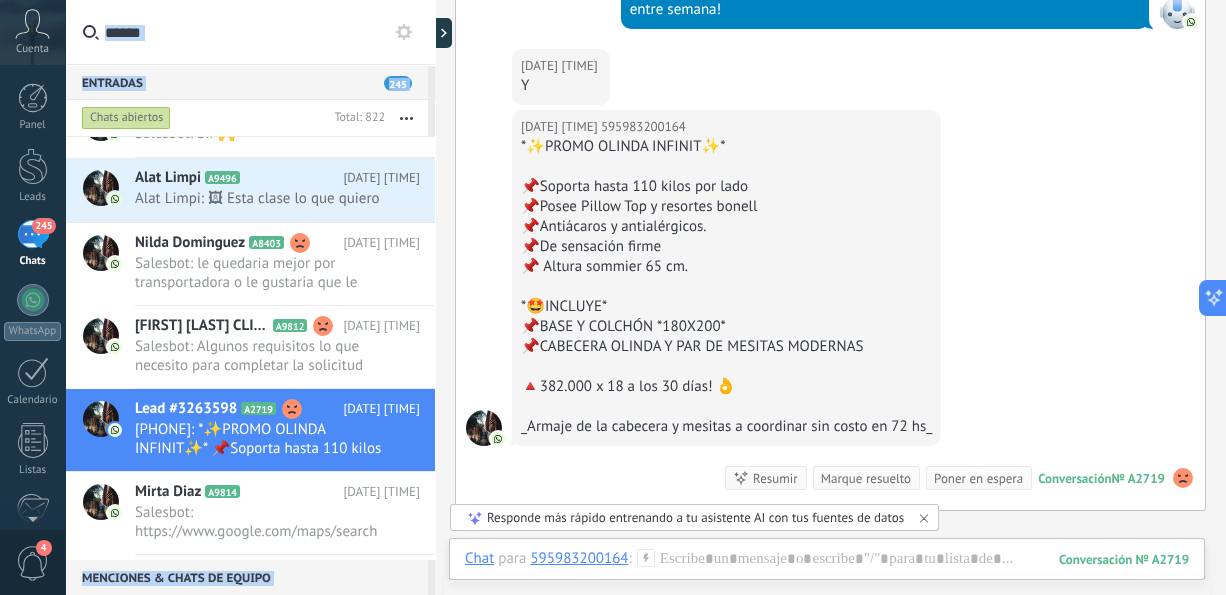 scroll, scrollTop: 1874, scrollLeft: 0, axis: vertical 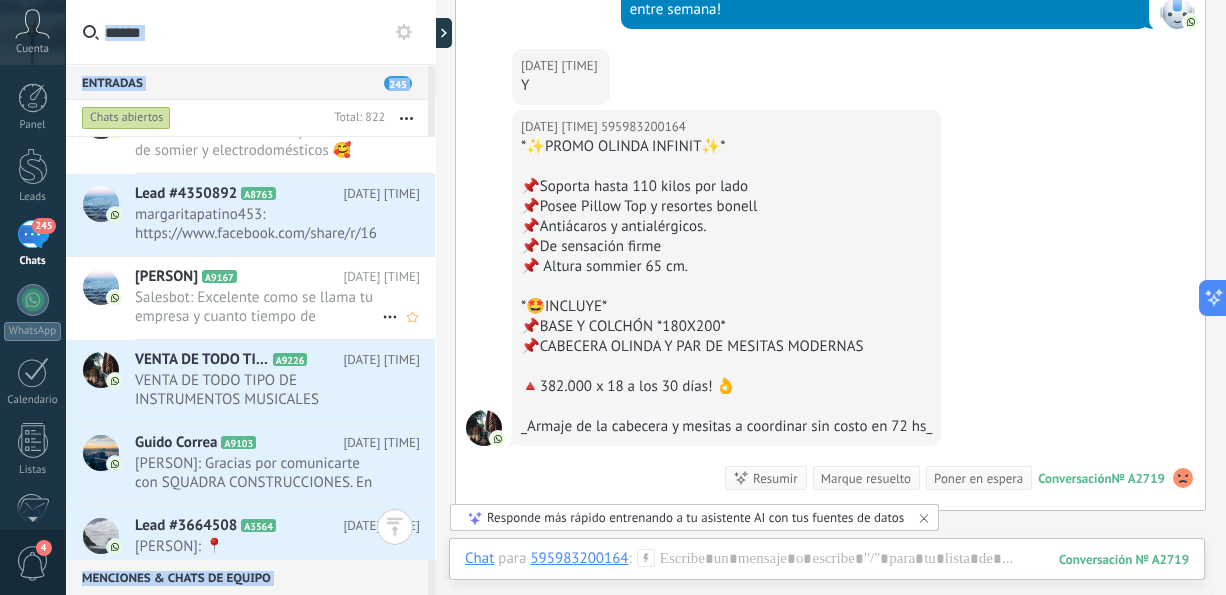 click on "[PERSON]
A9167
[DATE] [TIME]
Salesbot: Excelente como se llama tu empresa y cuanto tiempo de antigüedad tienes?" at bounding box center (285, 298) 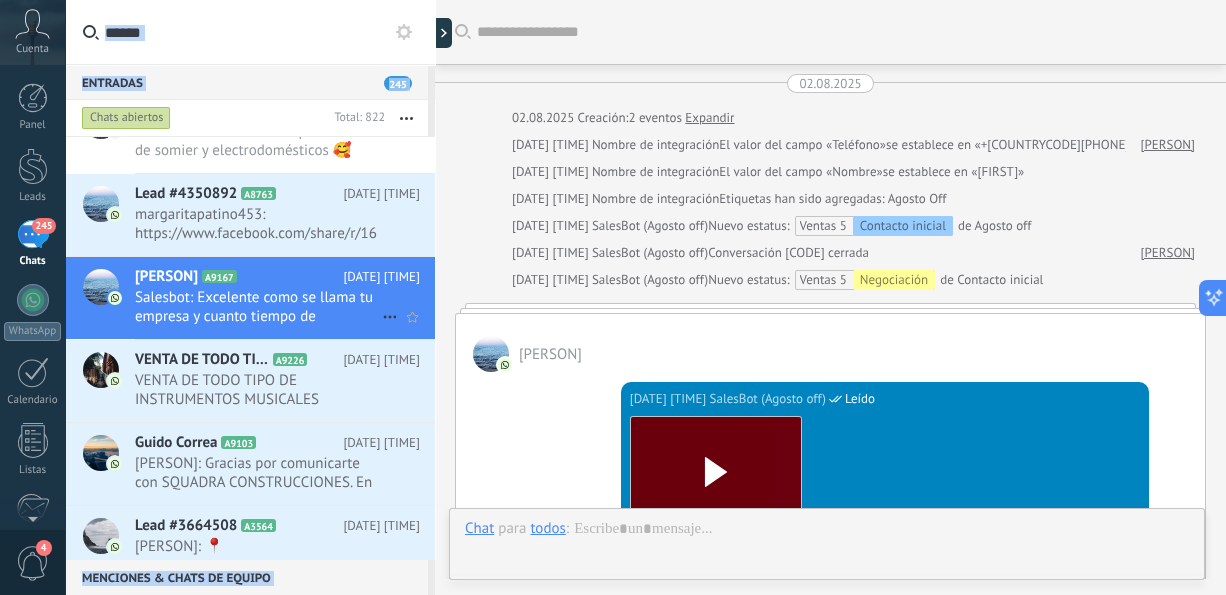 scroll, scrollTop: 1230, scrollLeft: 0, axis: vertical 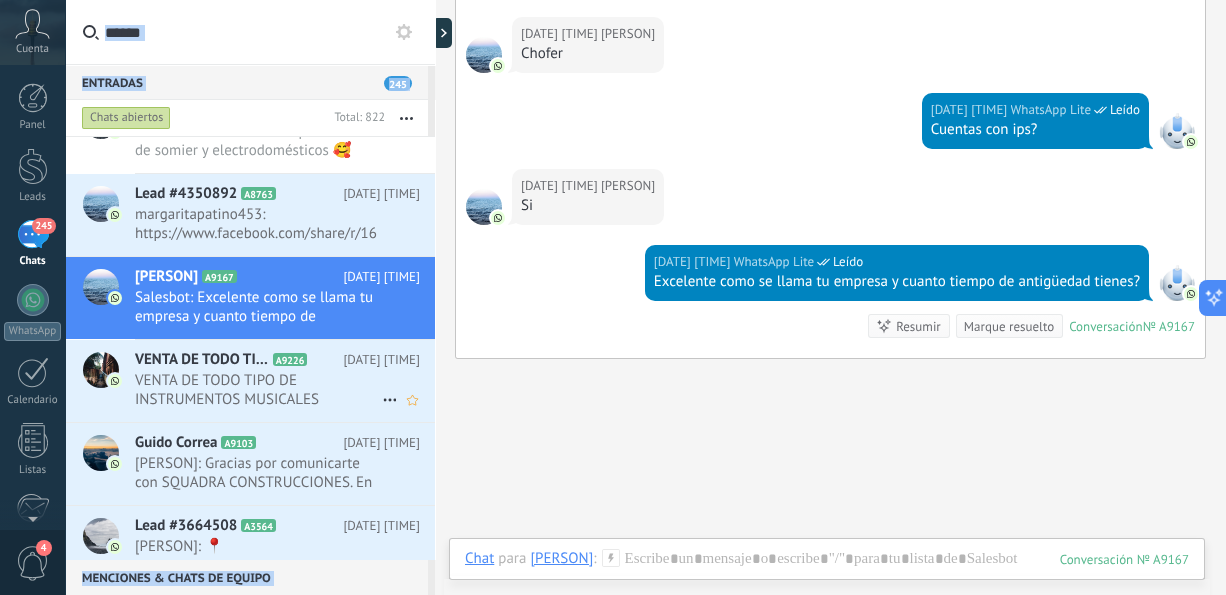 click on "VENTA DE TODO TIPO DE INSTRUMENTOS MUSICALES ACCESORIOS REPUESTOS PARLAN: Gracias por tu mensaje. En este momento no podemos responder, pero lo haremos lo antes posible. Gracias 🥰" at bounding box center [258, 390] 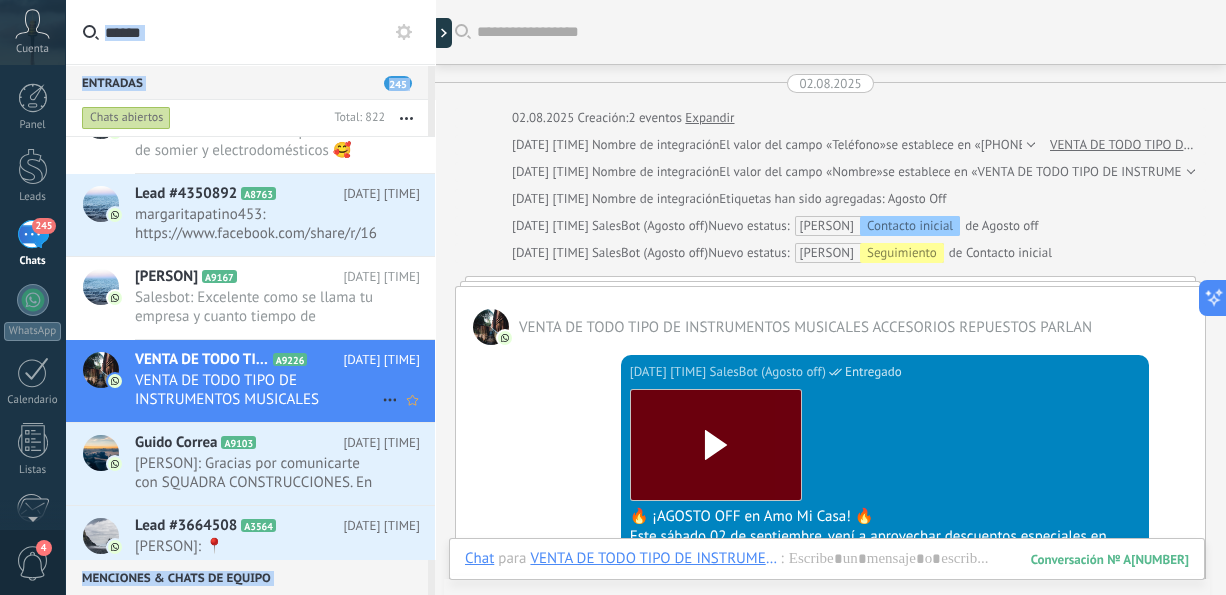 scroll, scrollTop: 527, scrollLeft: 0, axis: vertical 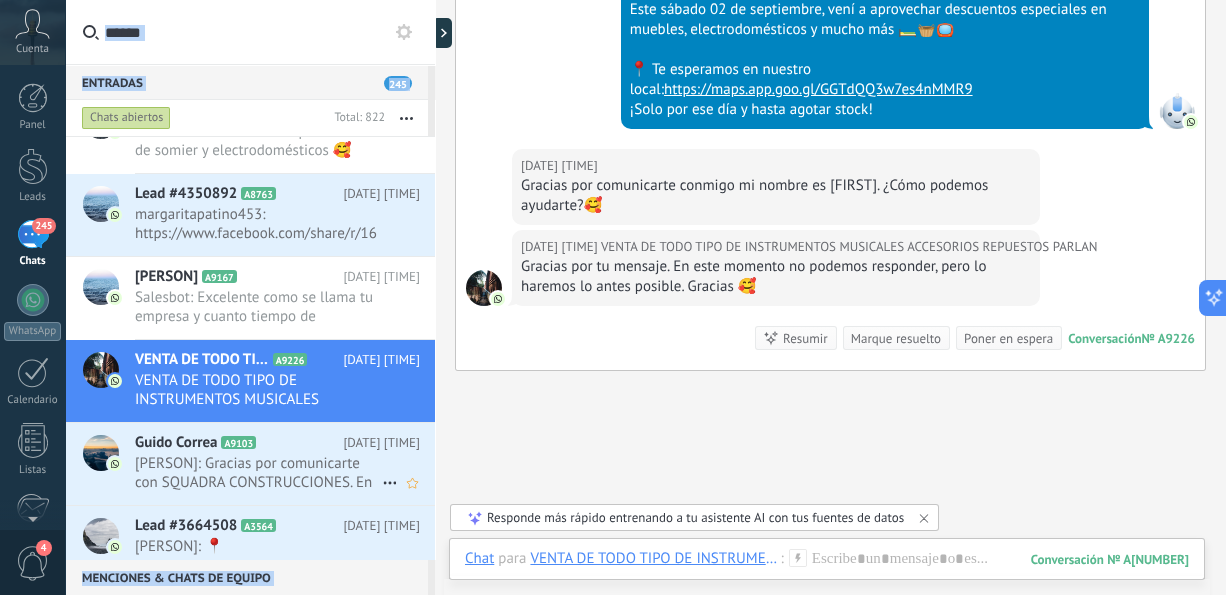 click on "[PERSON]: Gracias por comunicarte con SQUADRA CONSTRUCCIONES. En este momento no podemos responder, pero lo haremos lo a..." at bounding box center (258, 473) 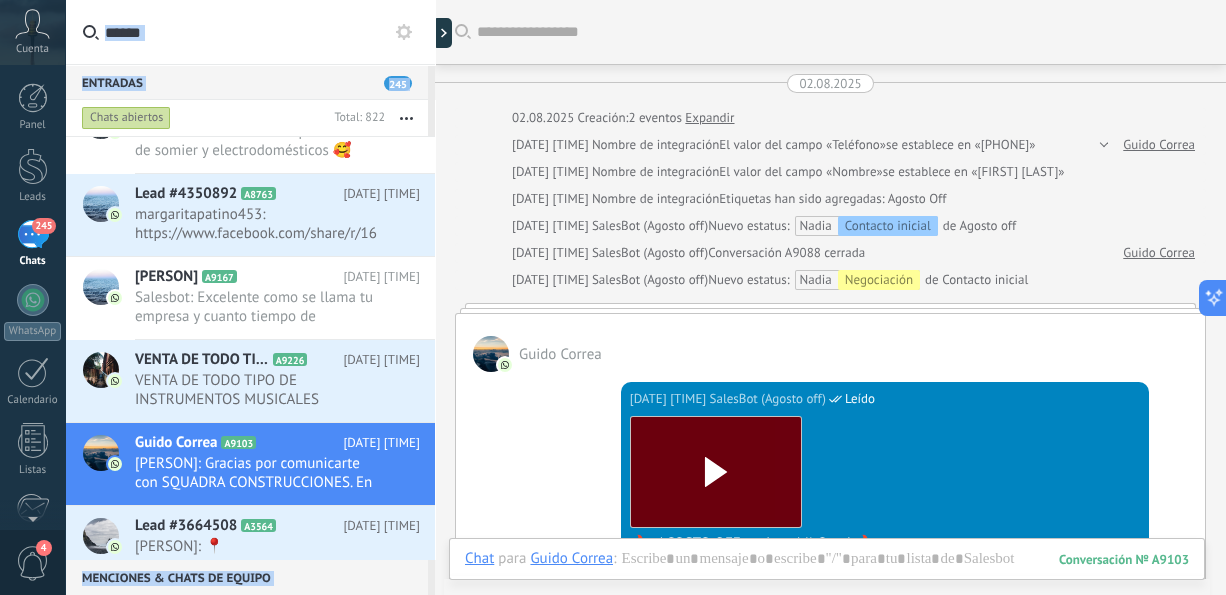 scroll, scrollTop: 654, scrollLeft: 0, axis: vertical 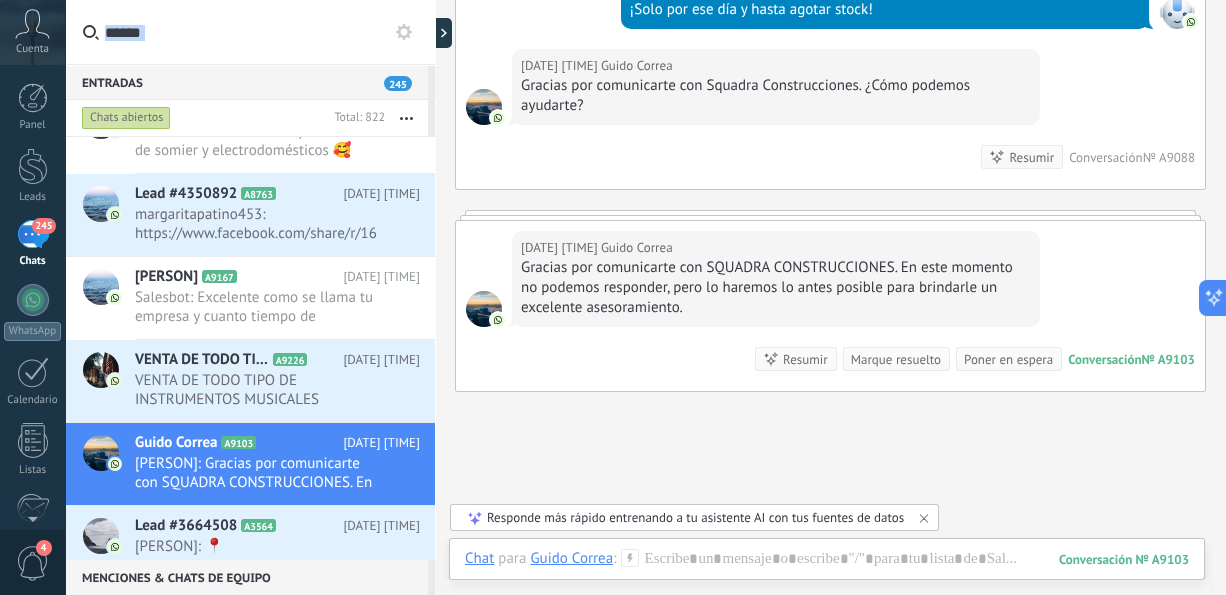 click at bounding box center (435, 297) 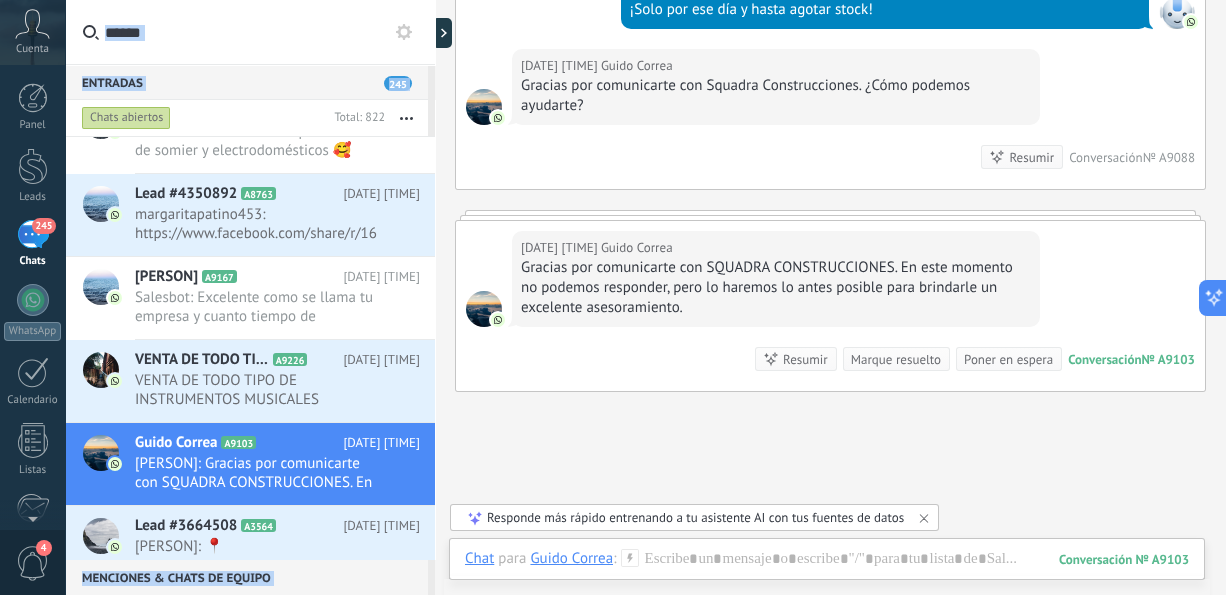 scroll, scrollTop: 2984, scrollLeft: 0, axis: vertical 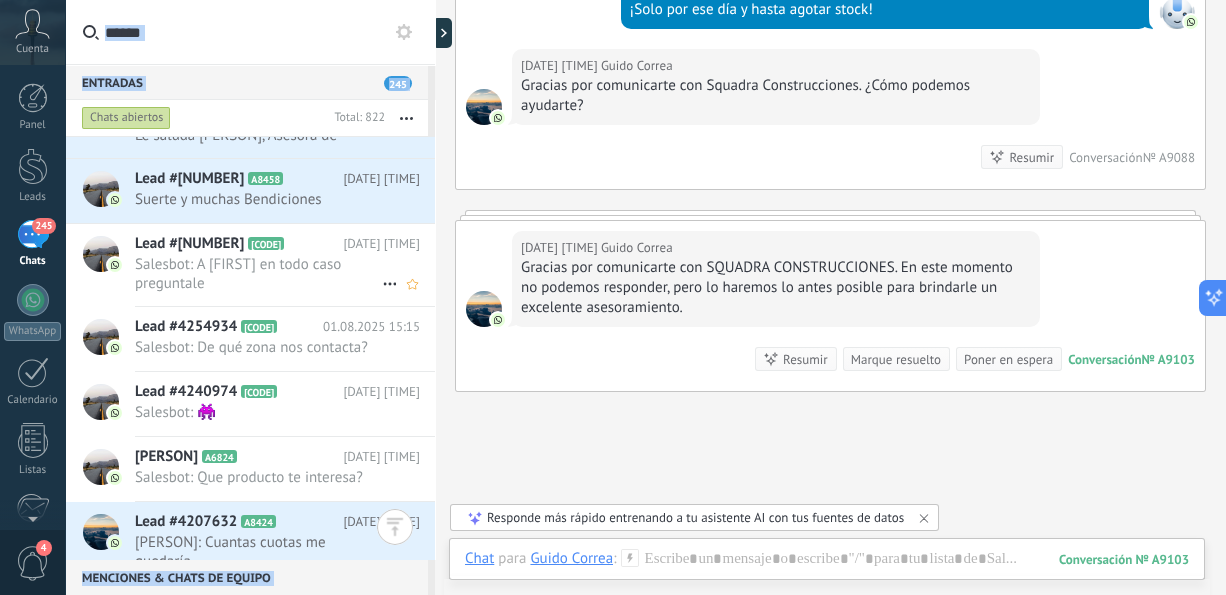 click on "Salesbot: A [FIRST] en todo caso preguntale" at bounding box center (258, 274) 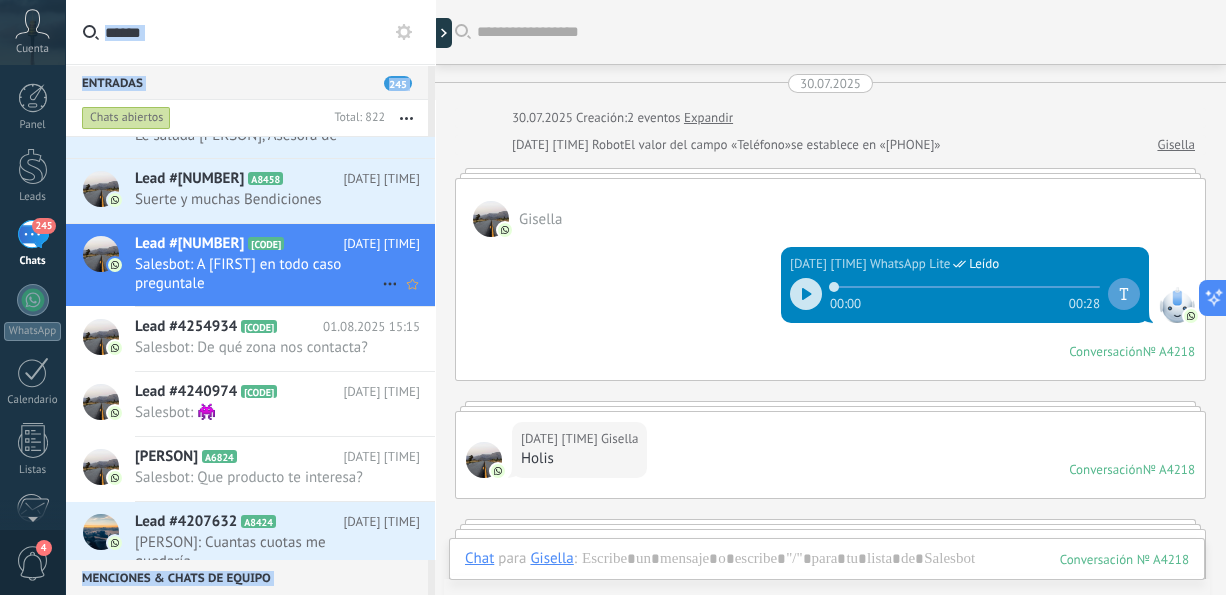 scroll, scrollTop: 851, scrollLeft: 0, axis: vertical 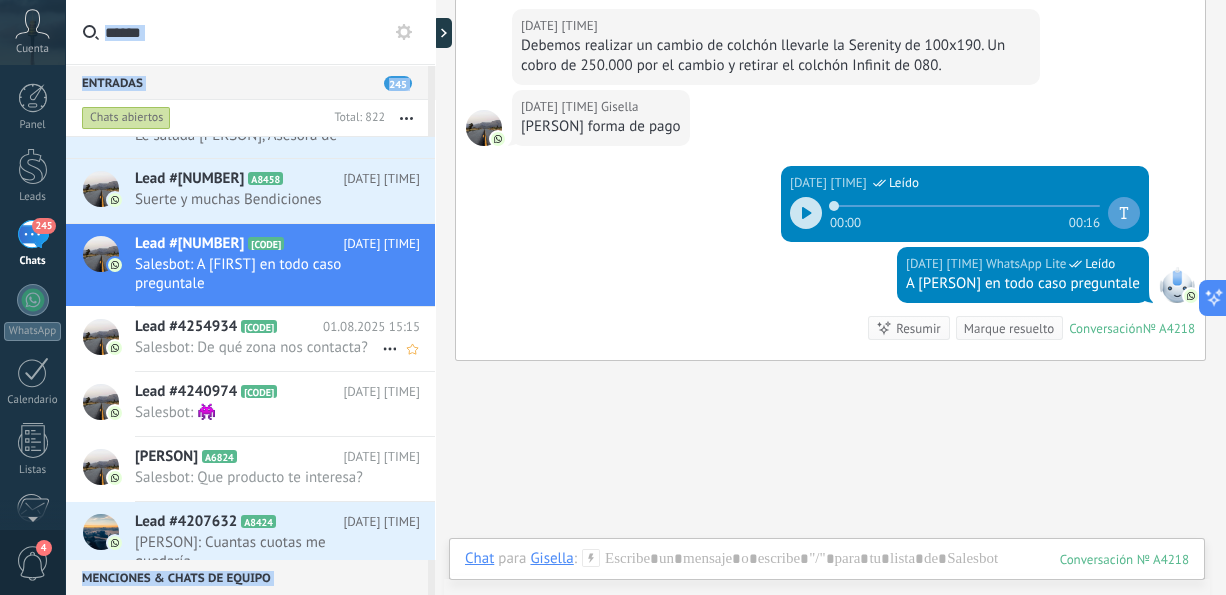 click on "01.08.2025 15:15" at bounding box center [371, 327] 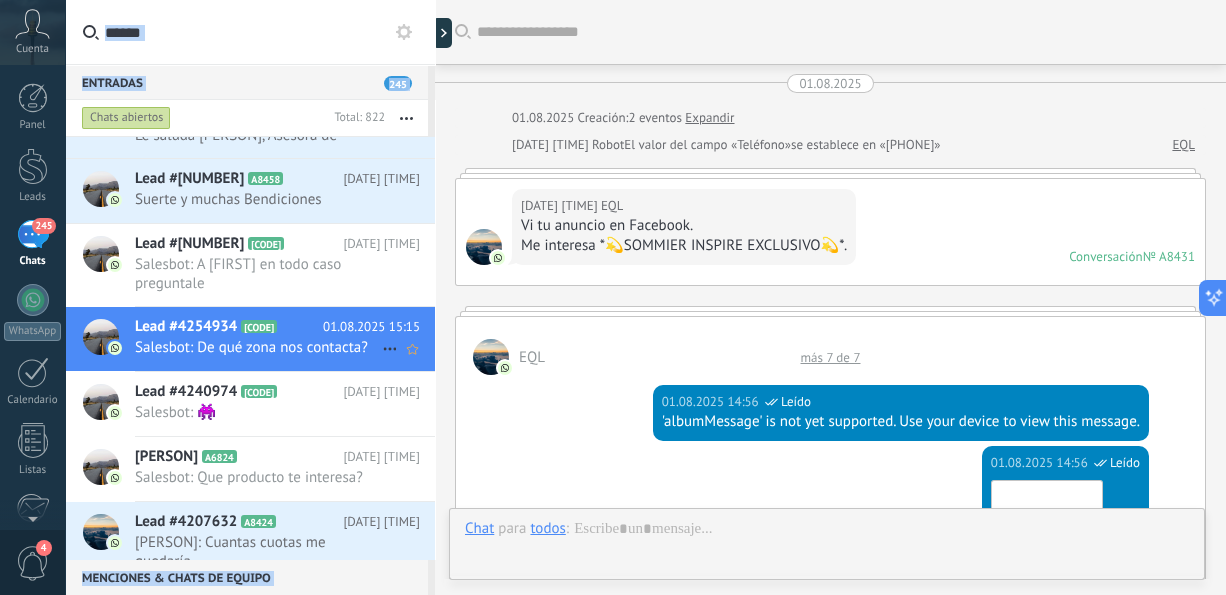 scroll, scrollTop: 1033, scrollLeft: 0, axis: vertical 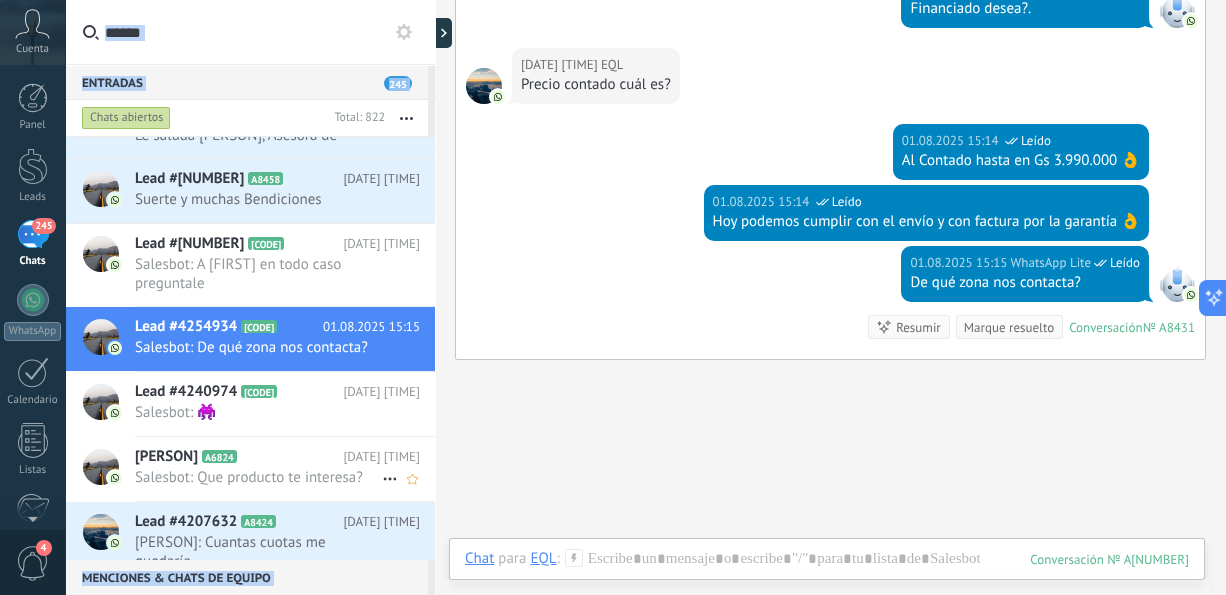 click on "[PERSON]
A6824
[DATE] [TIME]
Salesbot: Que producto te interesa?" at bounding box center (285, 468) 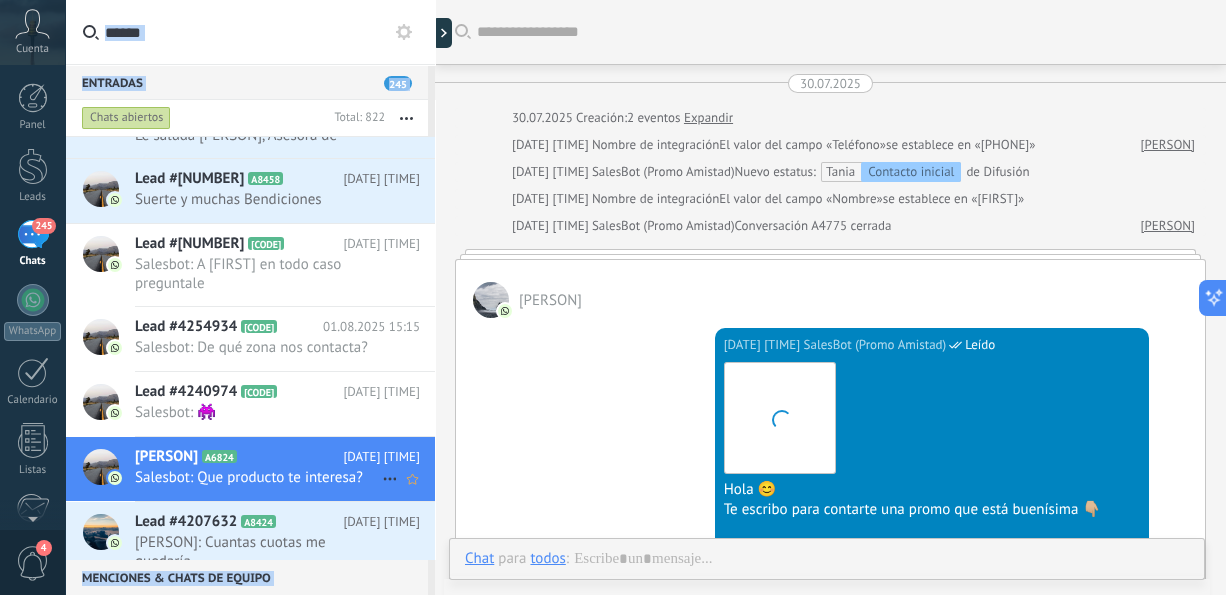 scroll, scrollTop: 1028, scrollLeft: 0, axis: vertical 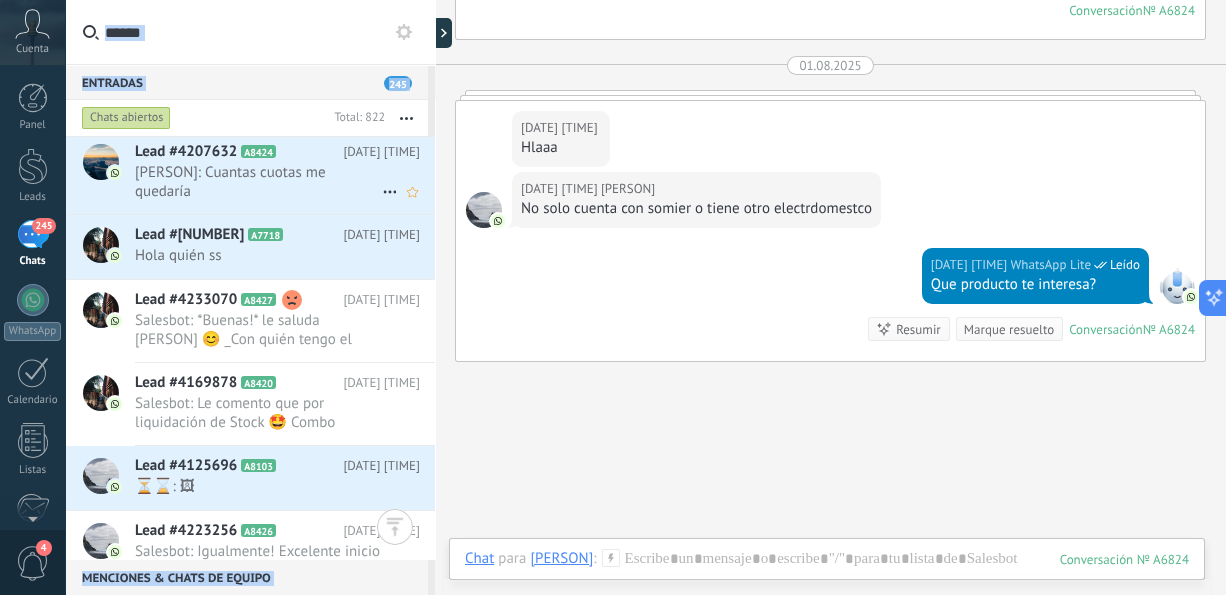 click on "[PERSON]: Cuantas cuotas me quedaría" at bounding box center [258, 182] 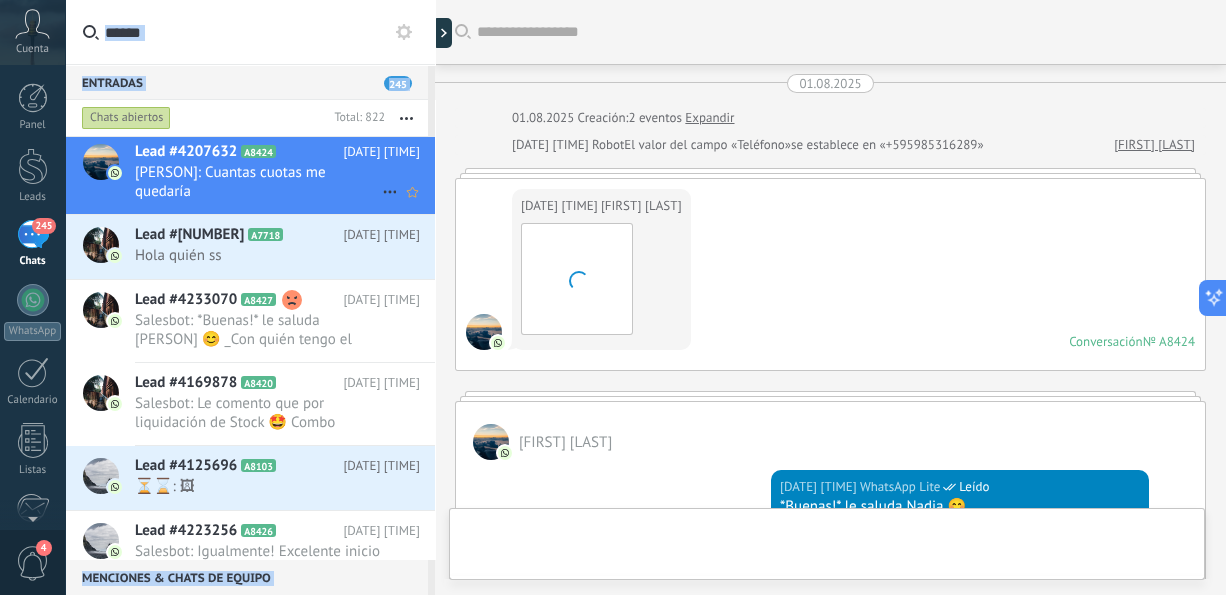 scroll, scrollTop: 516, scrollLeft: 0, axis: vertical 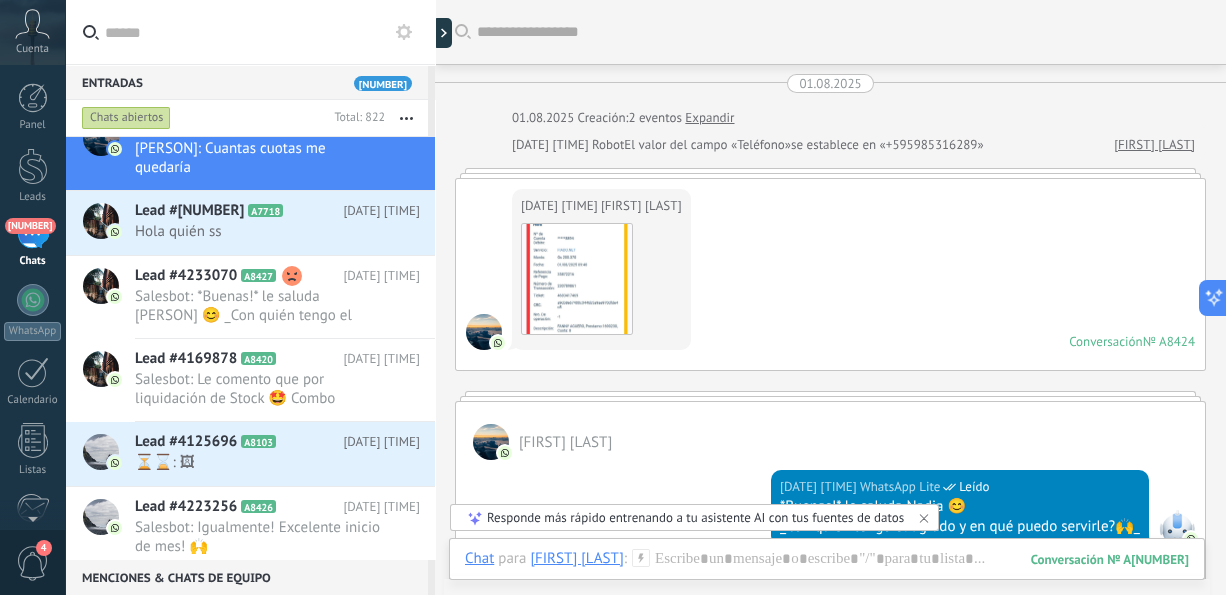 drag, startPoint x: 1225, startPoint y: 375, endPoint x: 1226, endPoint y: 409, distance: 34.0147 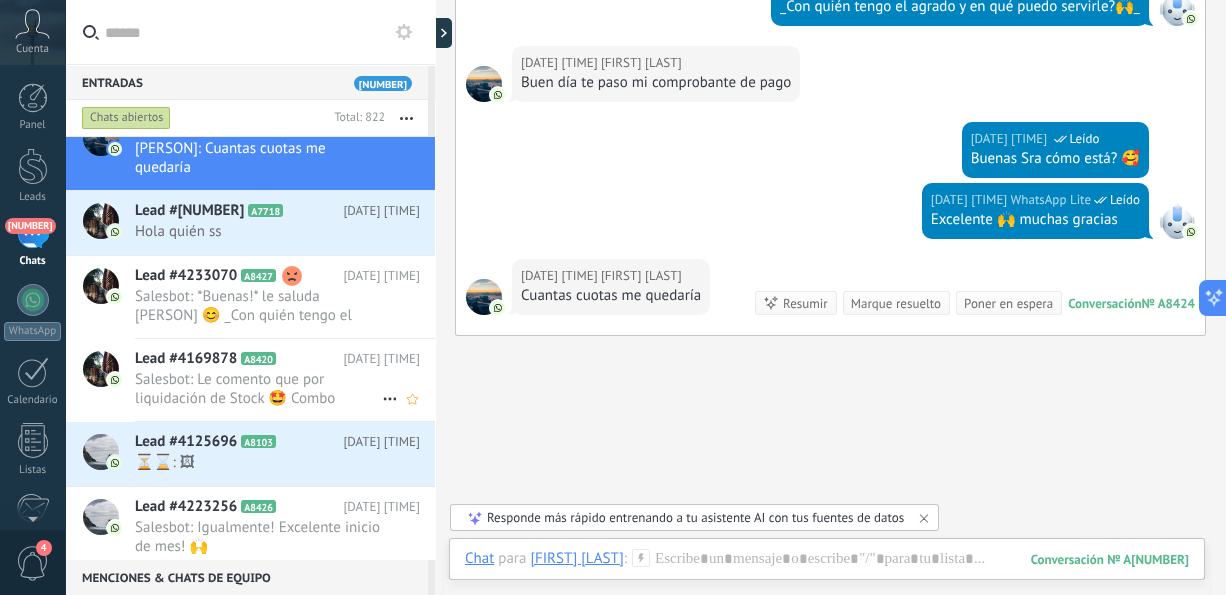 click on "Salesbot: Le comento que por liquidación de Stock
🤩 Combo 200x200 de Gs 3.300.000- por pago al contado efectivo hasta e..." at bounding box center [258, 389] 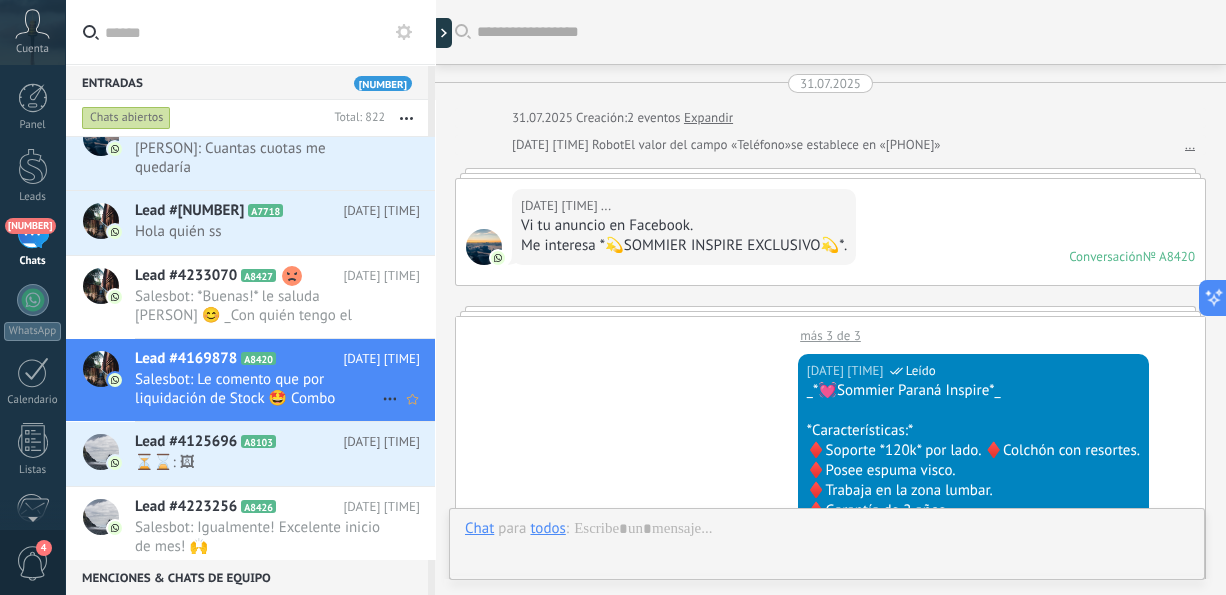 scroll, scrollTop: 1406, scrollLeft: 0, axis: vertical 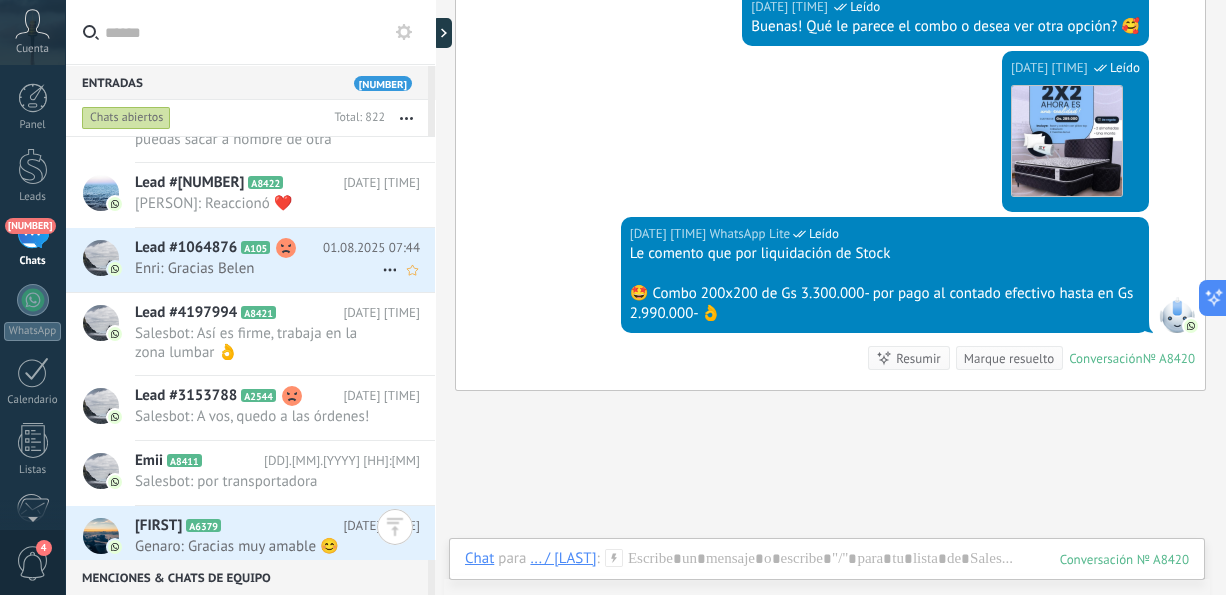 click on "[PERSON]
[CODE]
[DATE] [TIME]
Enri: Gracias [PERSON]" at bounding box center (285, 259) 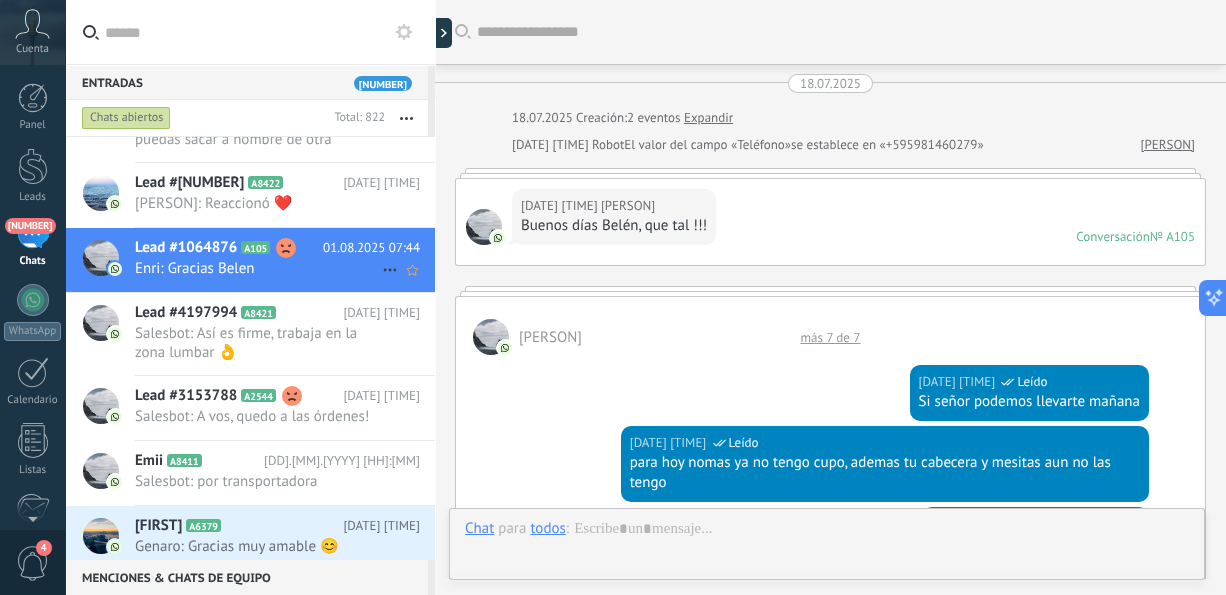 scroll, scrollTop: 3537, scrollLeft: 0, axis: vertical 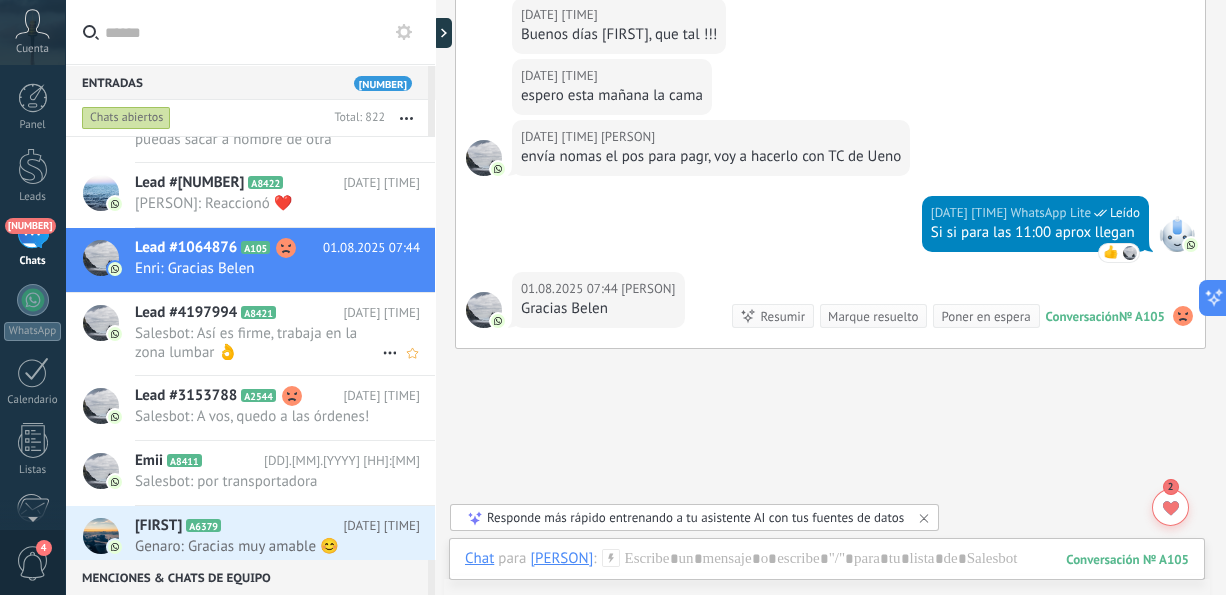click on "Salesbot: Así es firme, trabaja en la zona lumbar 👌" at bounding box center (258, 343) 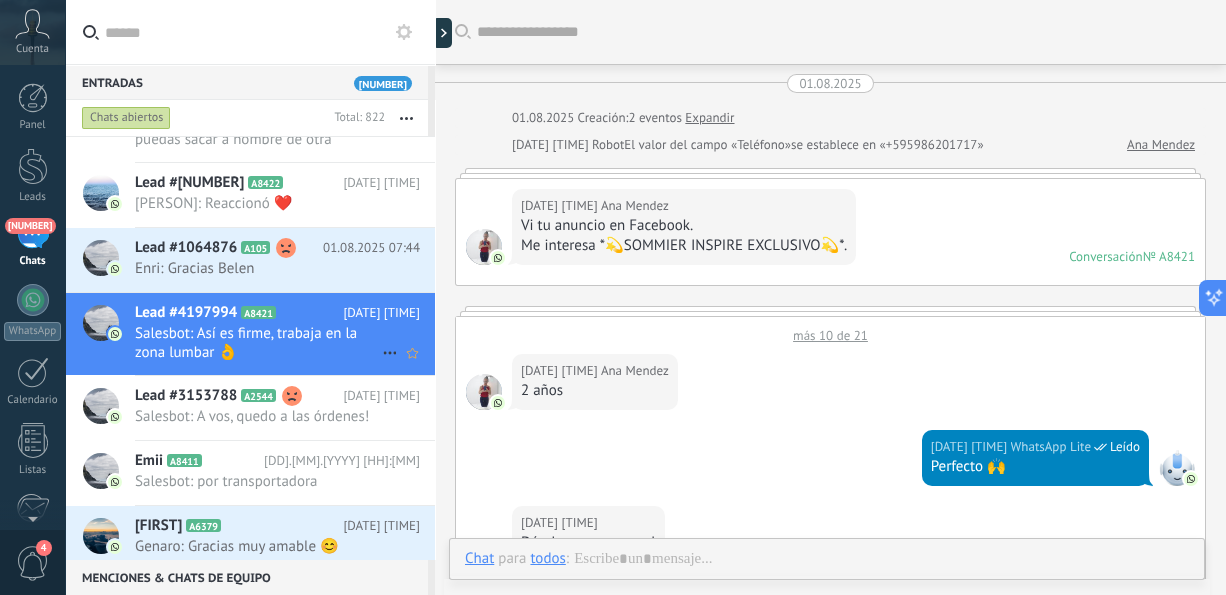 scroll, scrollTop: 734, scrollLeft: 0, axis: vertical 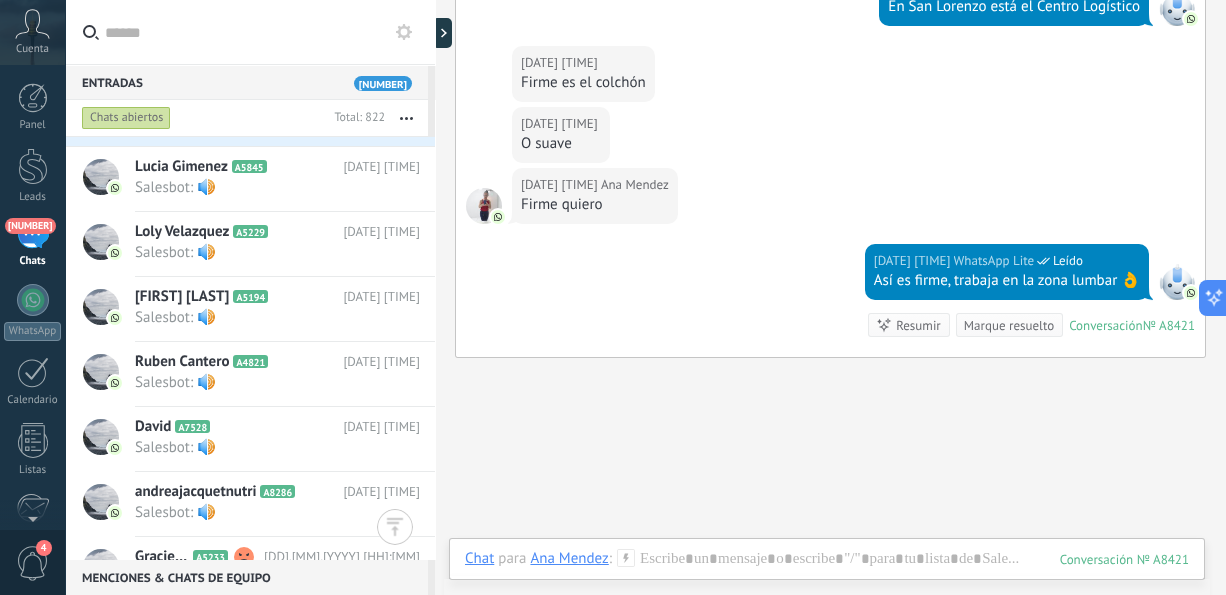 click on "4" at bounding box center [33, 563] 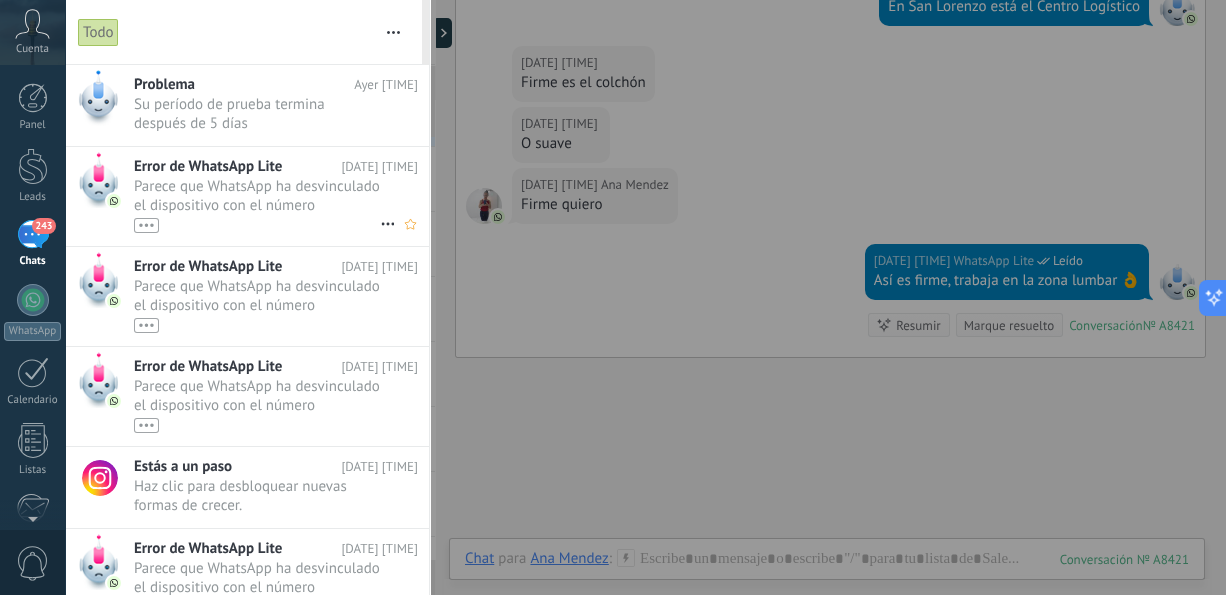 click on "Parece que WhatsApp ha desvinculado el dispositivo con el número ([PHONE]) de tu cuenta. Vuelva a conectar su número en la configuración de integración
•••" at bounding box center (257, 205) 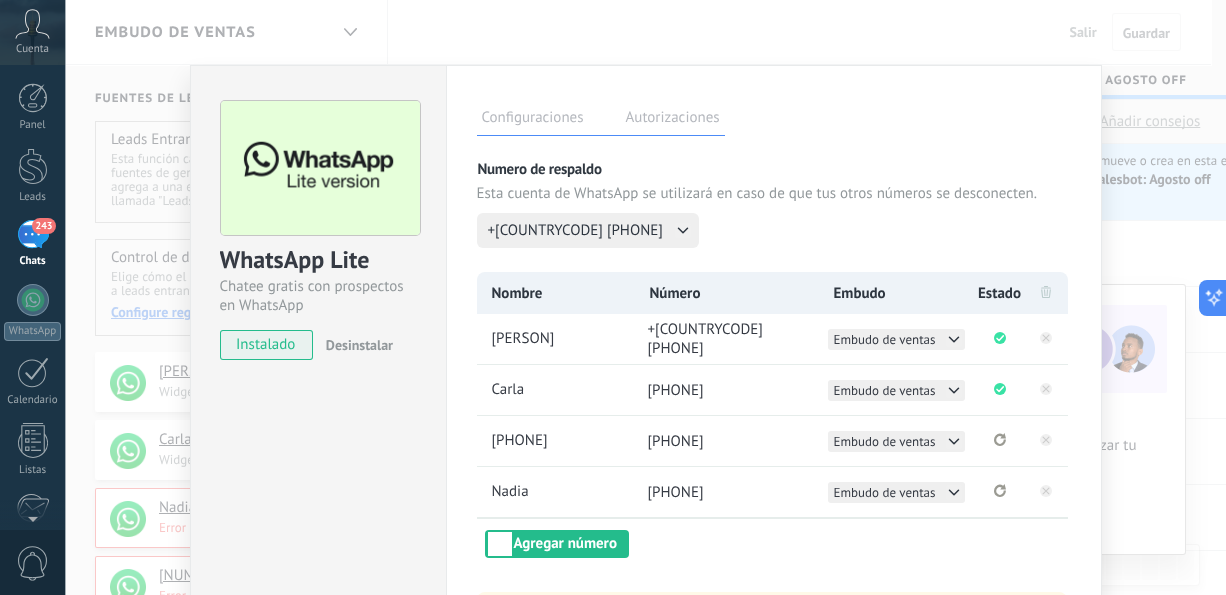 scroll, scrollTop: 16, scrollLeft: 0, axis: vertical 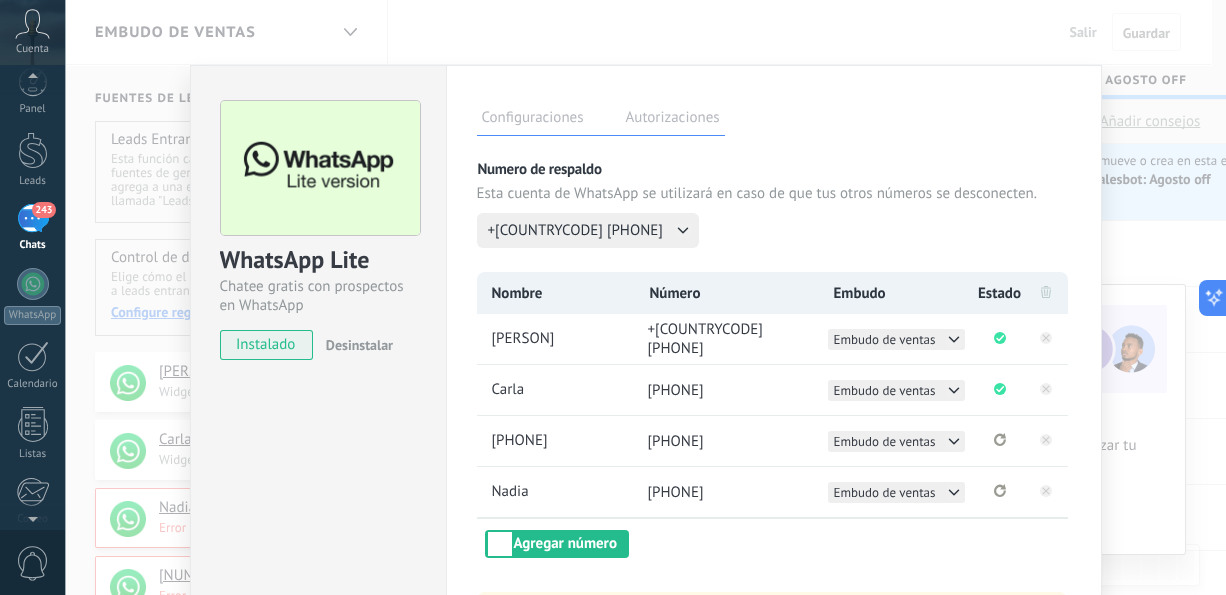 click on "0" at bounding box center [33, 563] 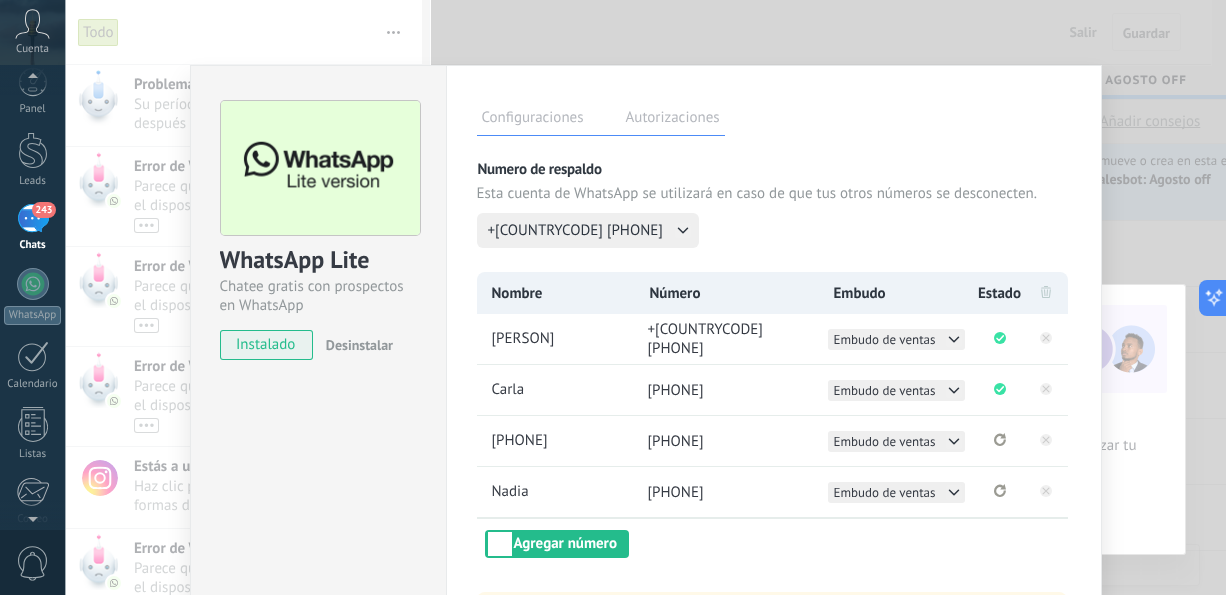 scroll, scrollTop: 0, scrollLeft: 0, axis: both 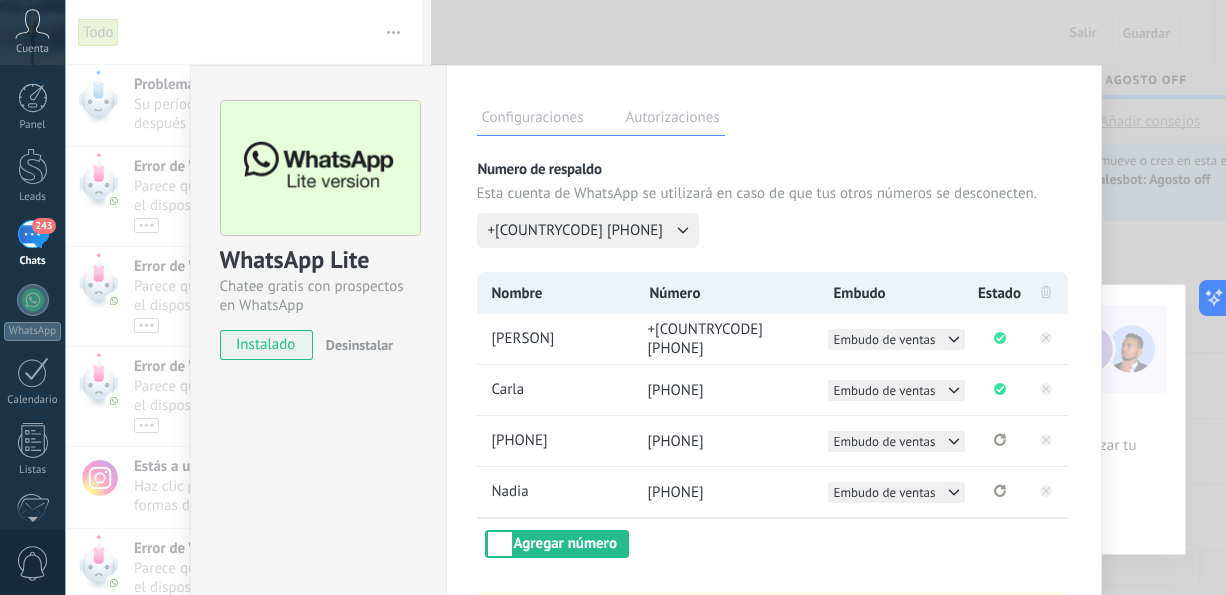 drag, startPoint x: 538, startPoint y: 86, endPoint x: 698, endPoint y: 69, distance: 160.90059 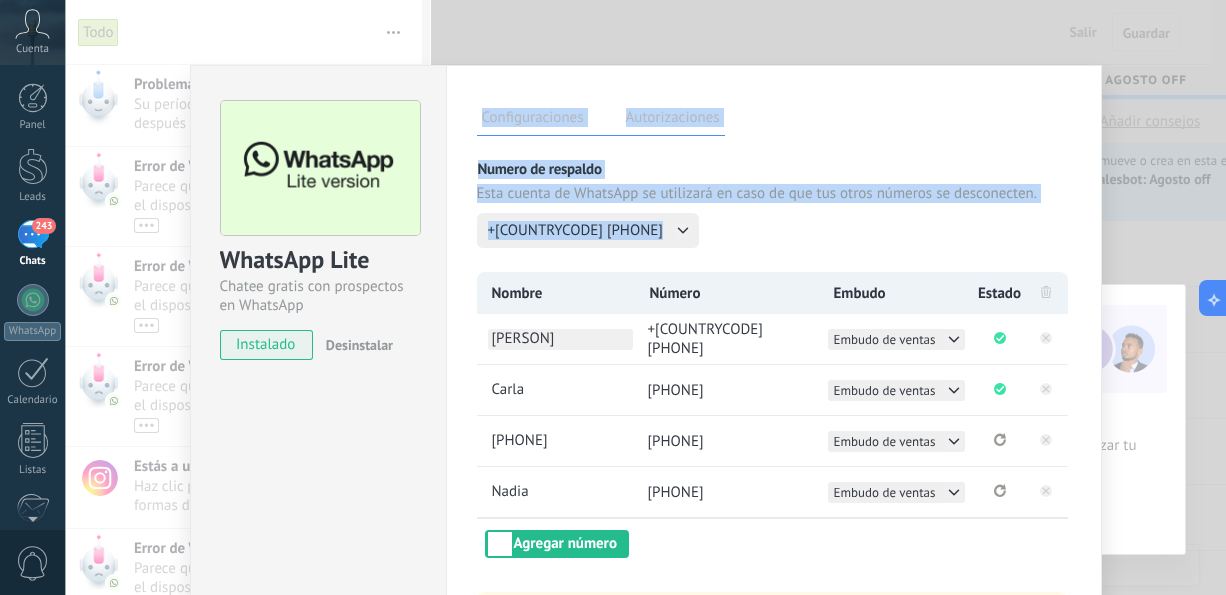 drag, startPoint x: 698, startPoint y: 69, endPoint x: 602, endPoint y: 331, distance: 279.03406 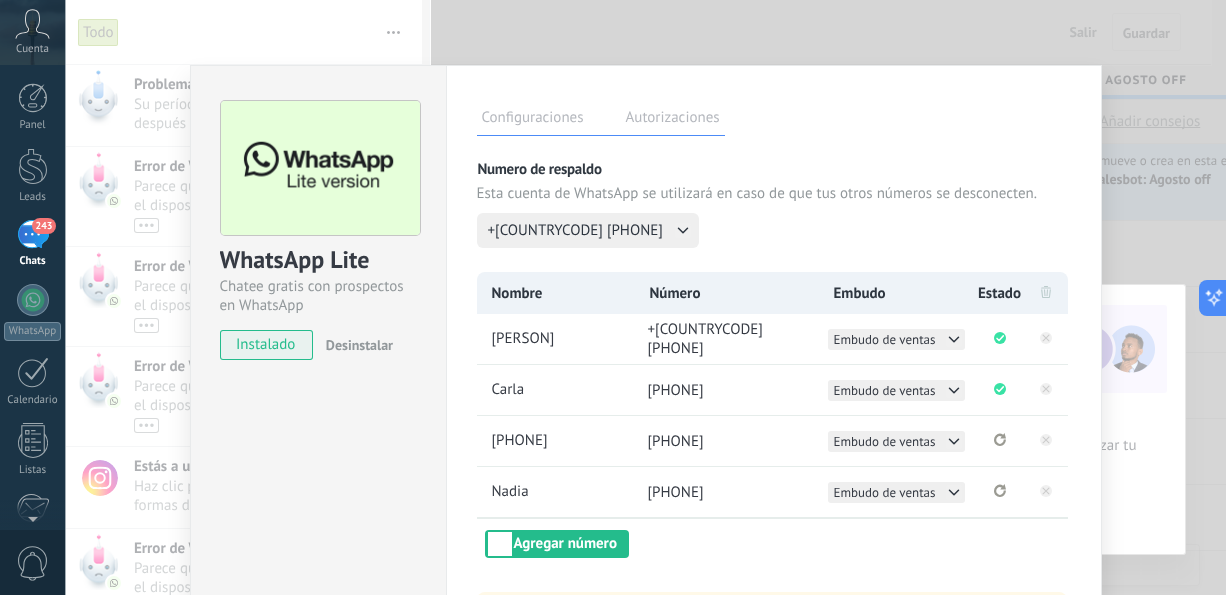 click on "WhatsApp Lite Chatee gratis con prospectos en WhatsApp instalado Desinstalar" at bounding box center [318, 362] 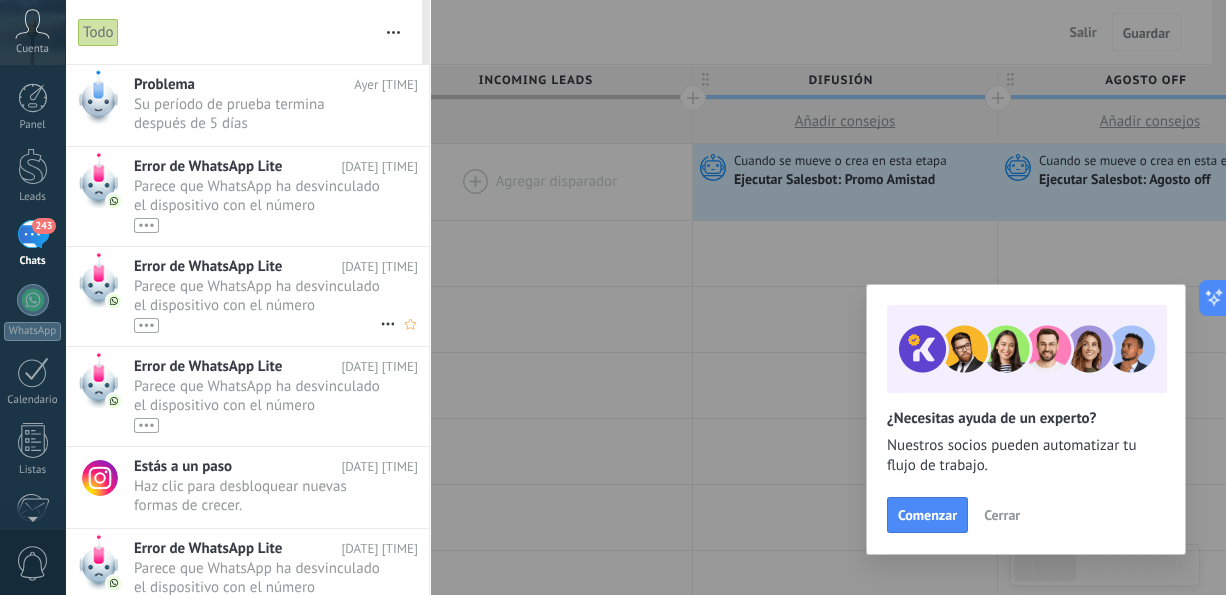 click on "•••" at bounding box center (257, 324) 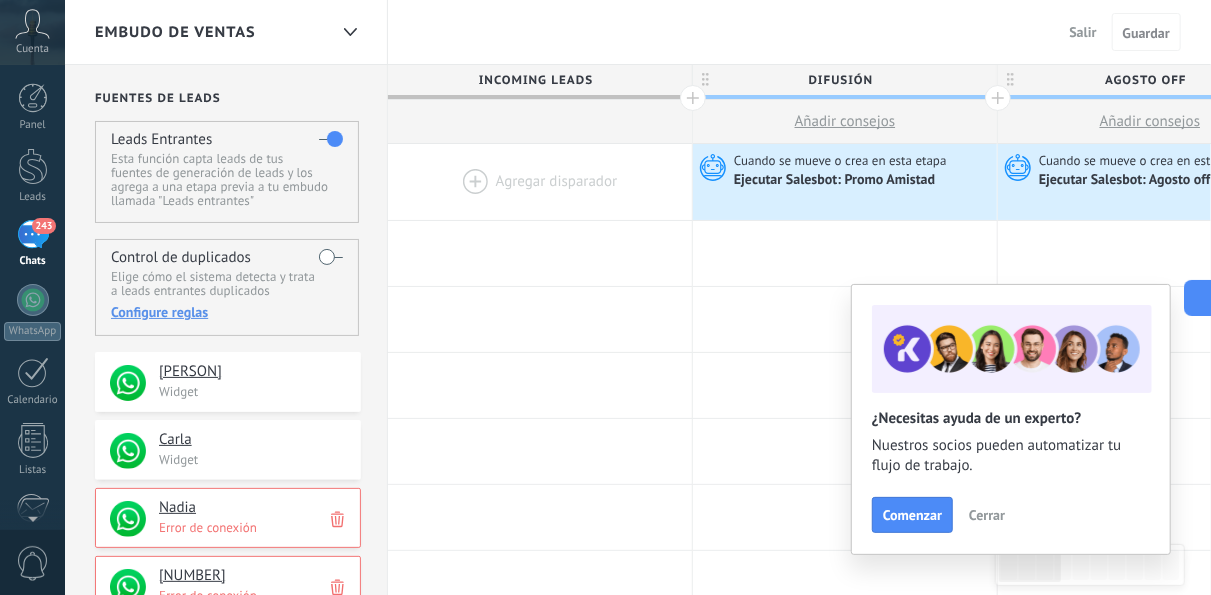 click on "0" at bounding box center (33, 563) 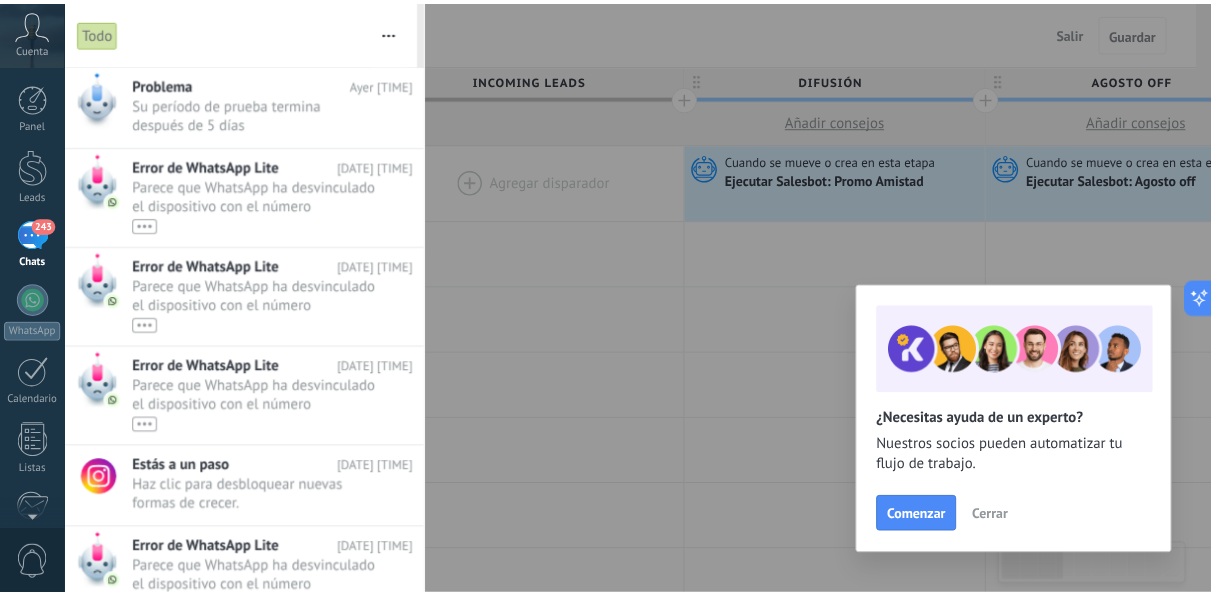 scroll, scrollTop: 133, scrollLeft: 0, axis: vertical 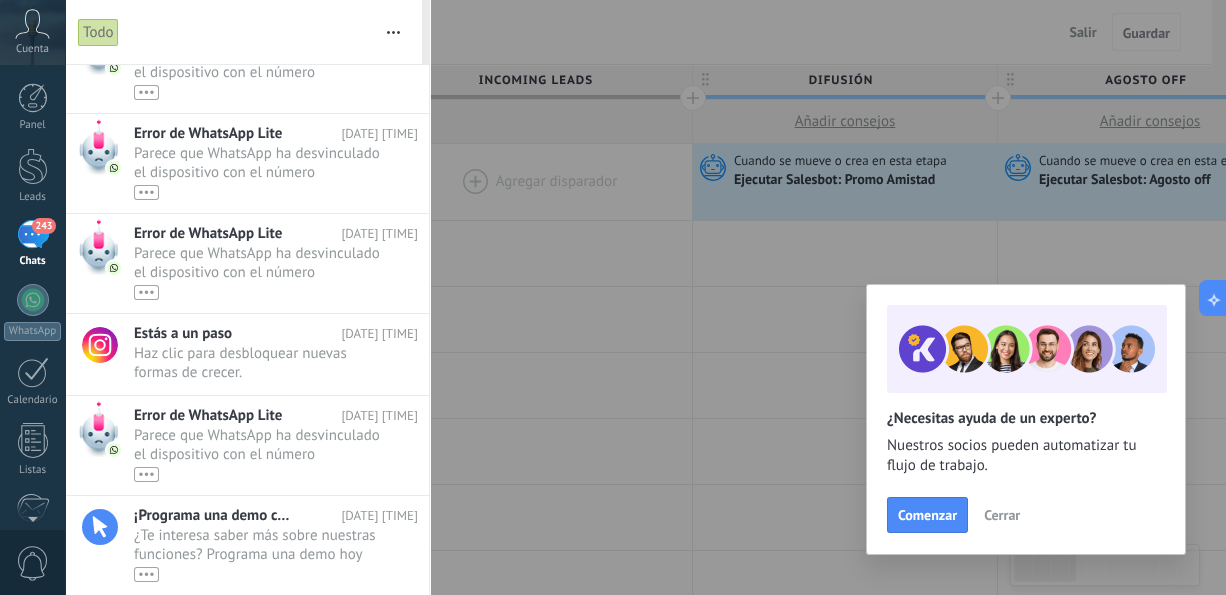 click on "Chats" at bounding box center (33, 261) 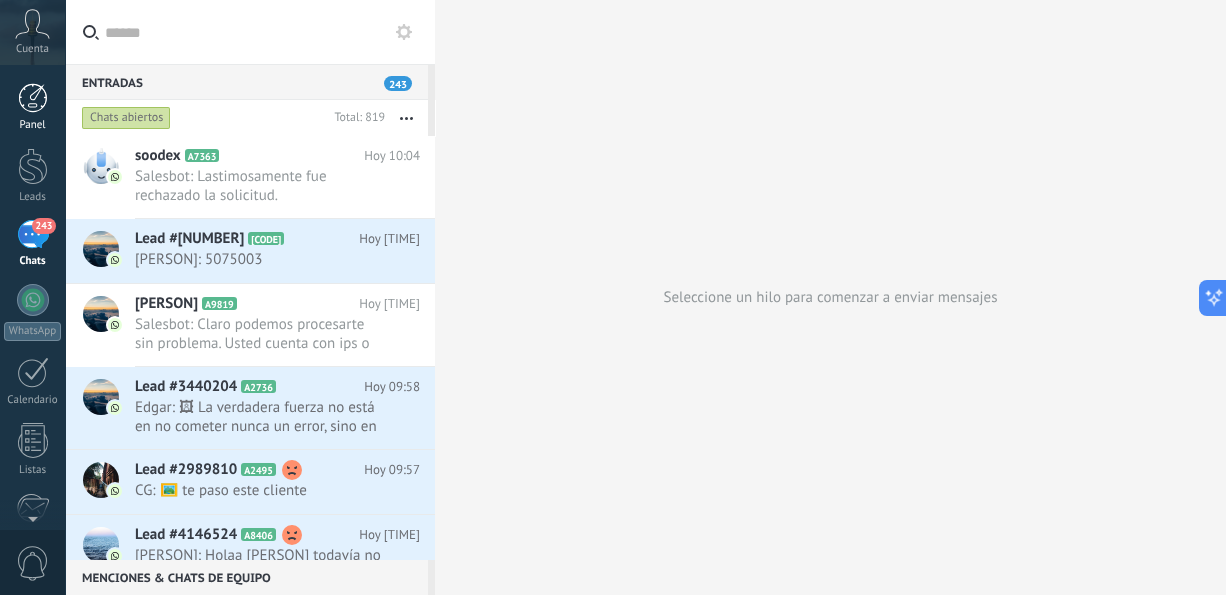 click at bounding box center (33, 98) 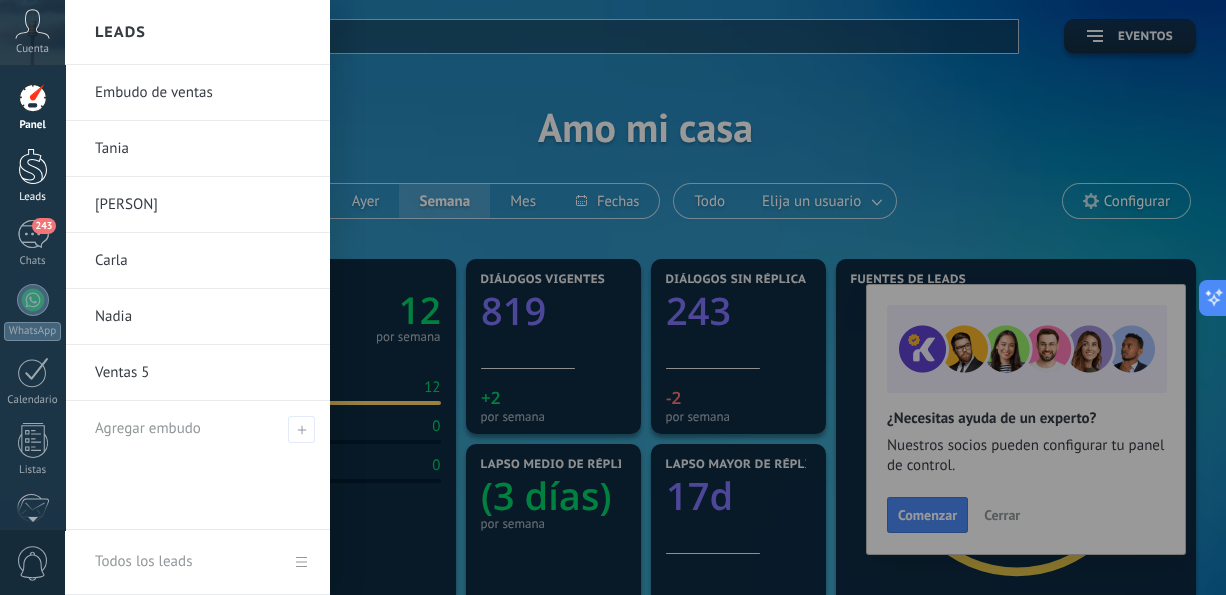 click at bounding box center [33, 166] 